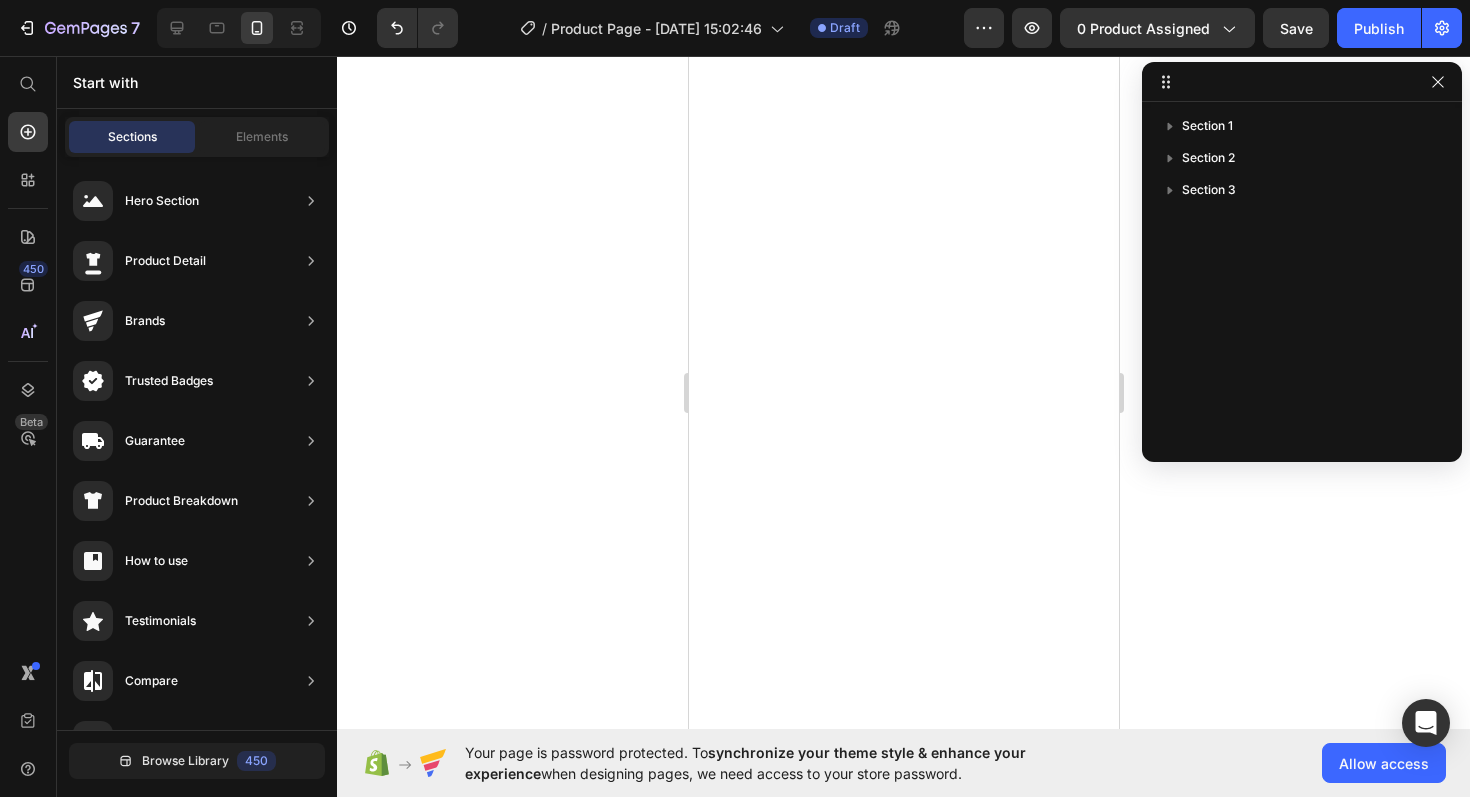 scroll, scrollTop: 0, scrollLeft: 0, axis: both 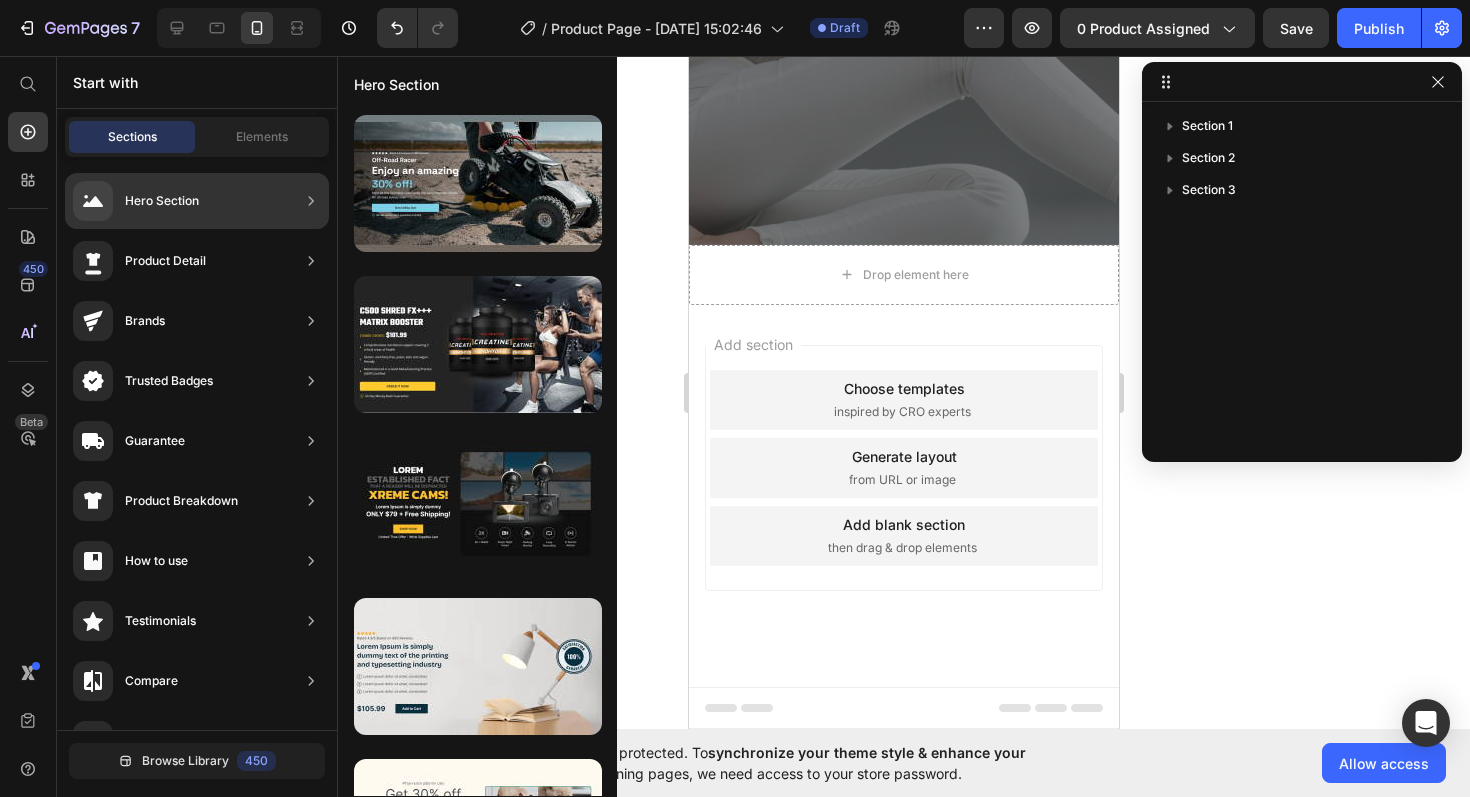 click 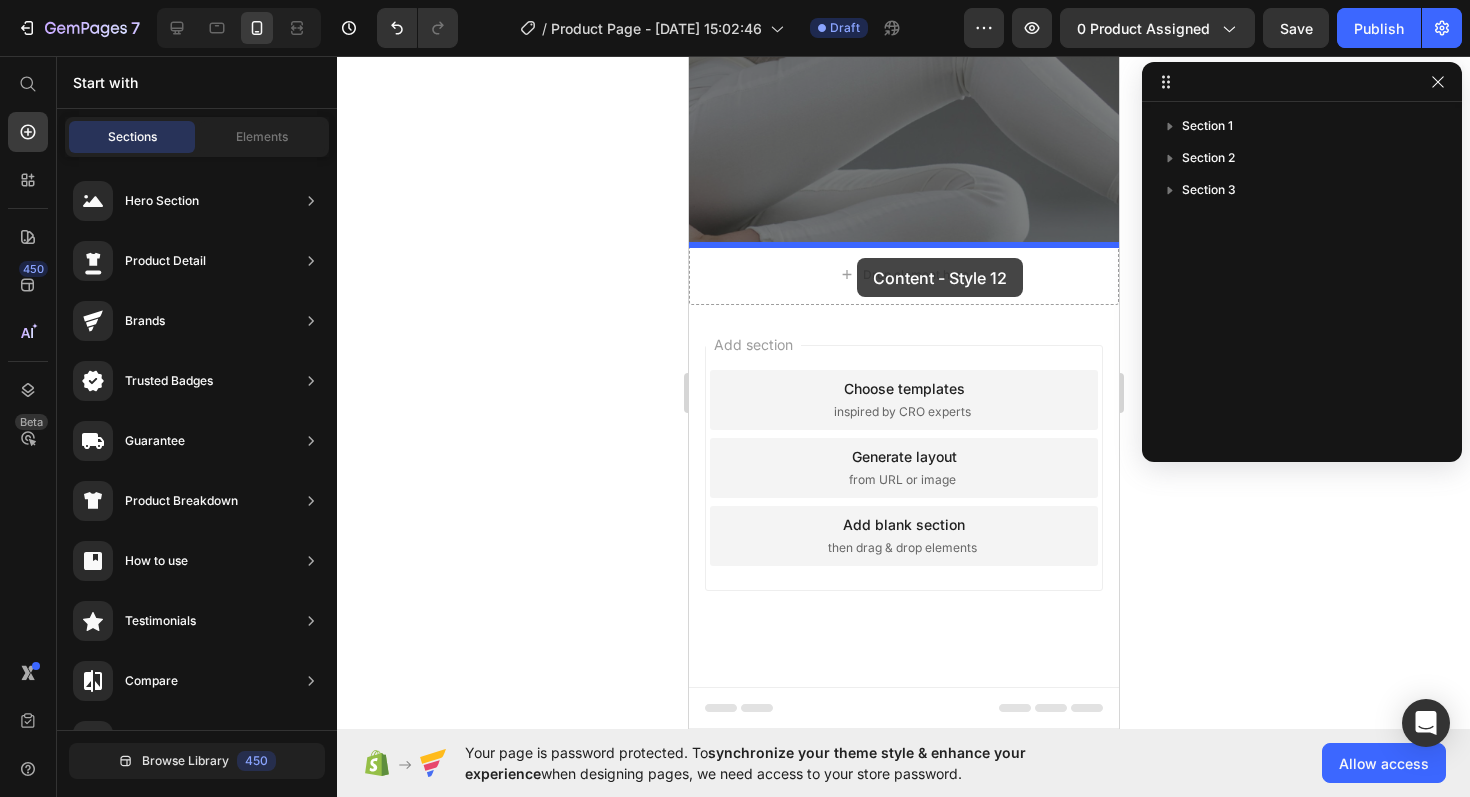 drag, startPoint x: 1176, startPoint y: 585, endPoint x: 856, endPoint y: 258, distance: 457.52487 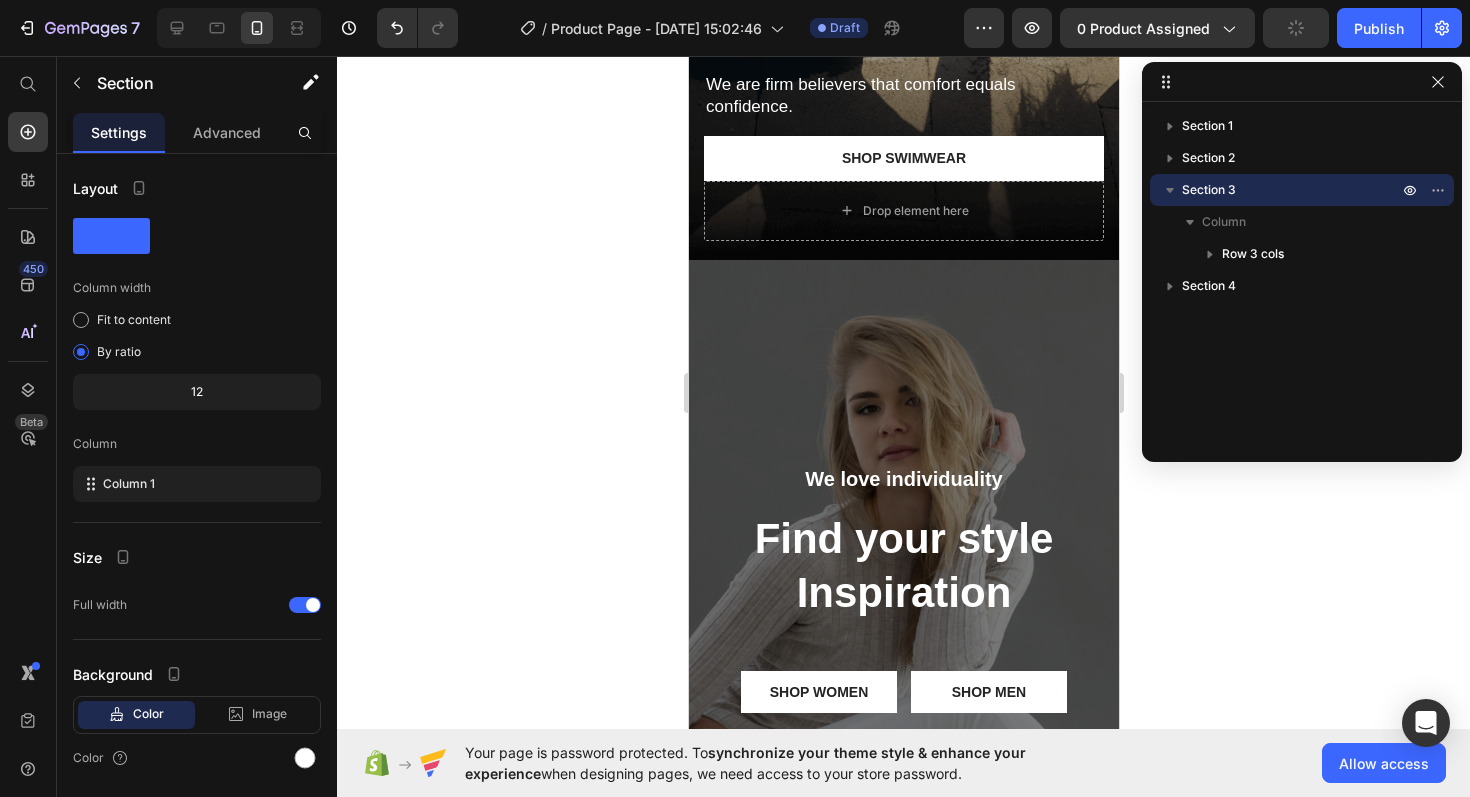 scroll, scrollTop: 0, scrollLeft: 0, axis: both 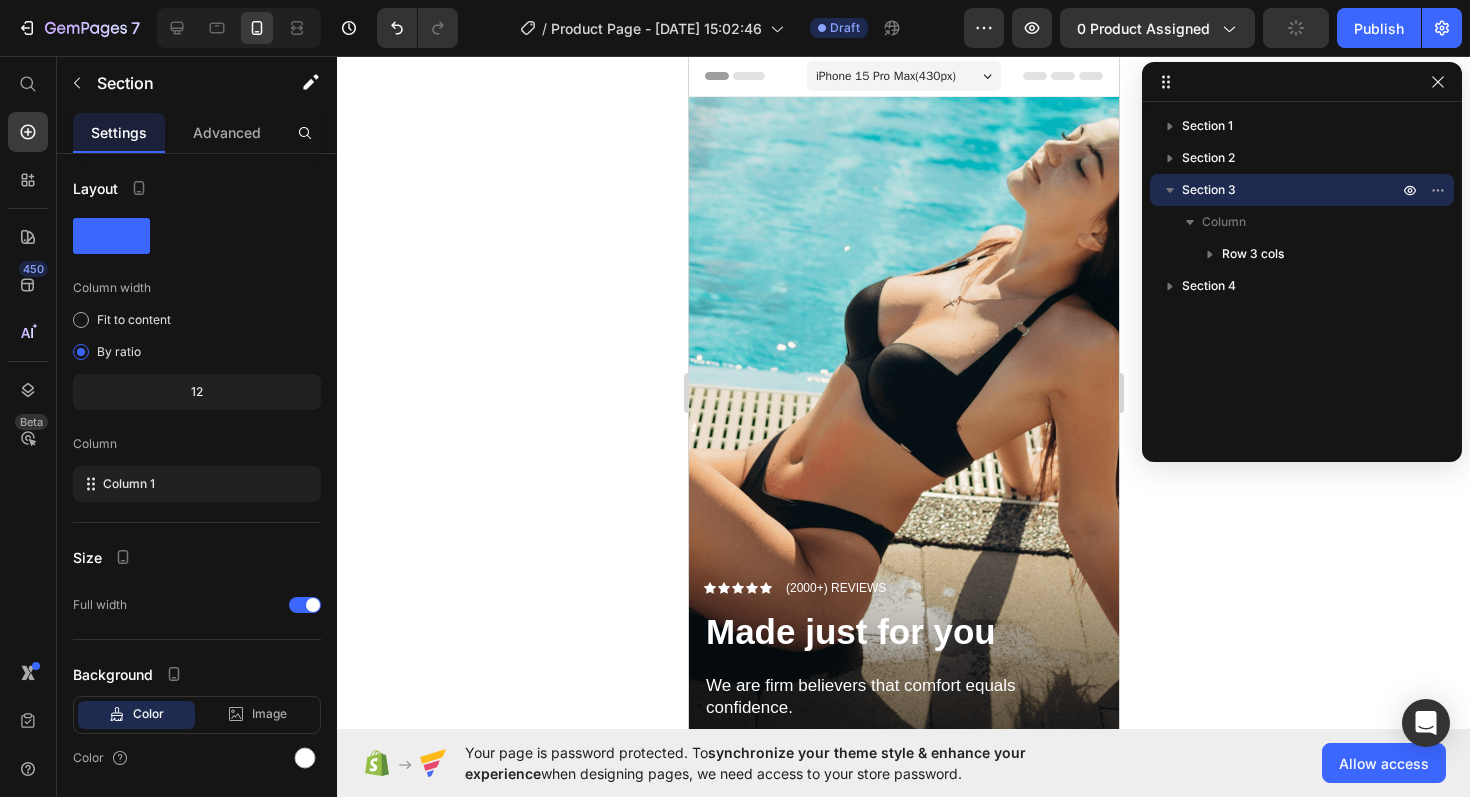 click on "iPhone 15 Pro Max  ( 430 px)" at bounding box center [885, 76] 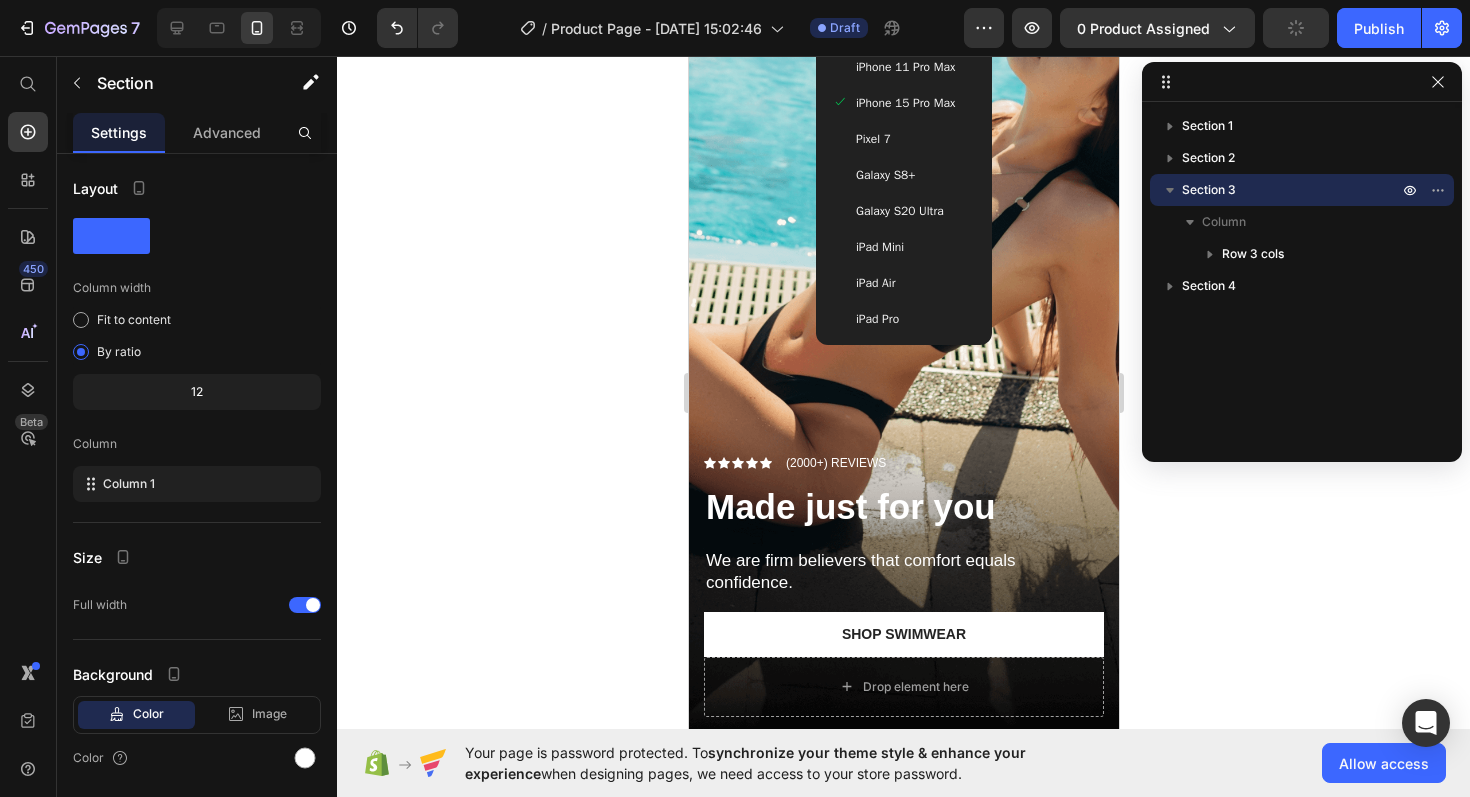scroll, scrollTop: 0, scrollLeft: 0, axis: both 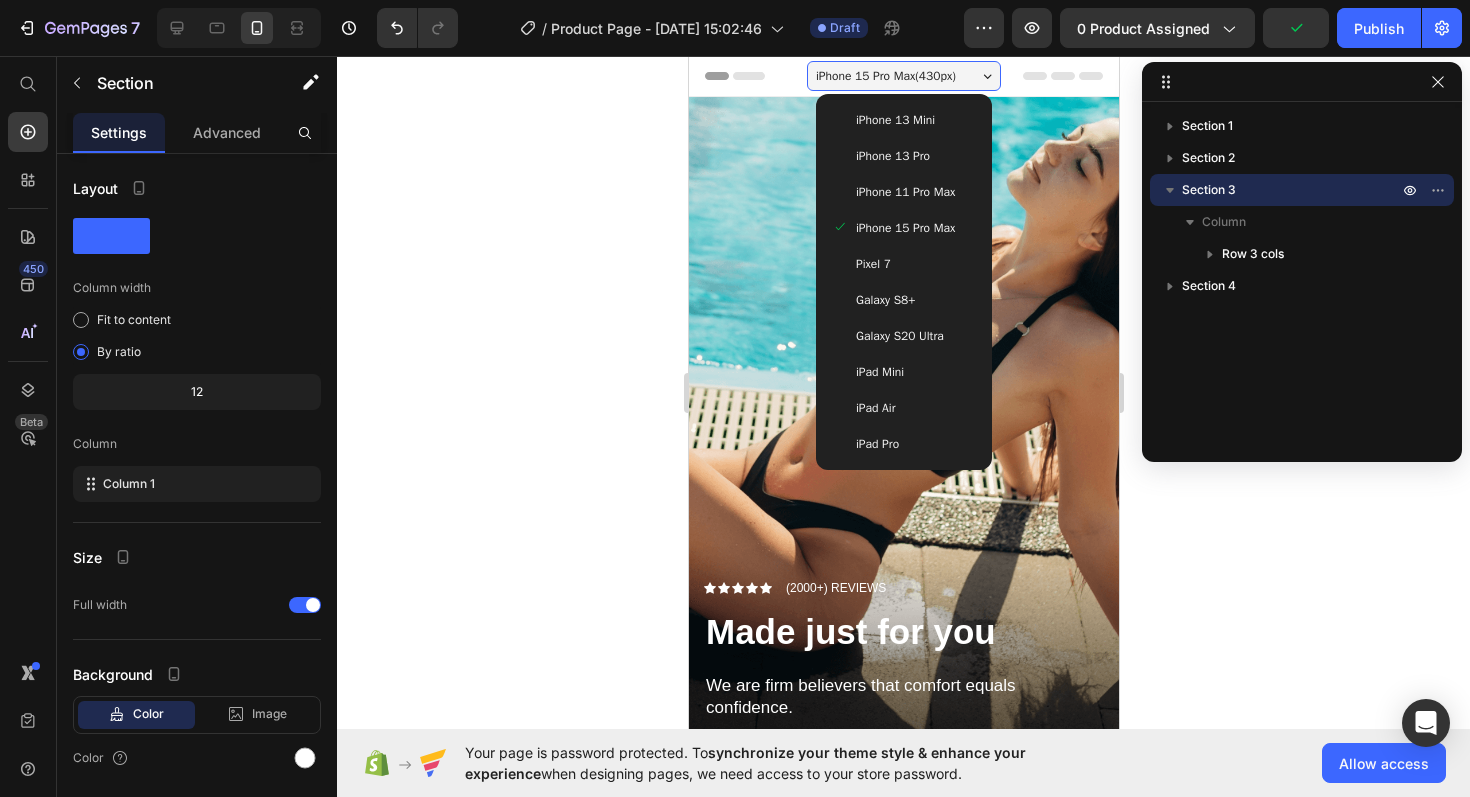 click 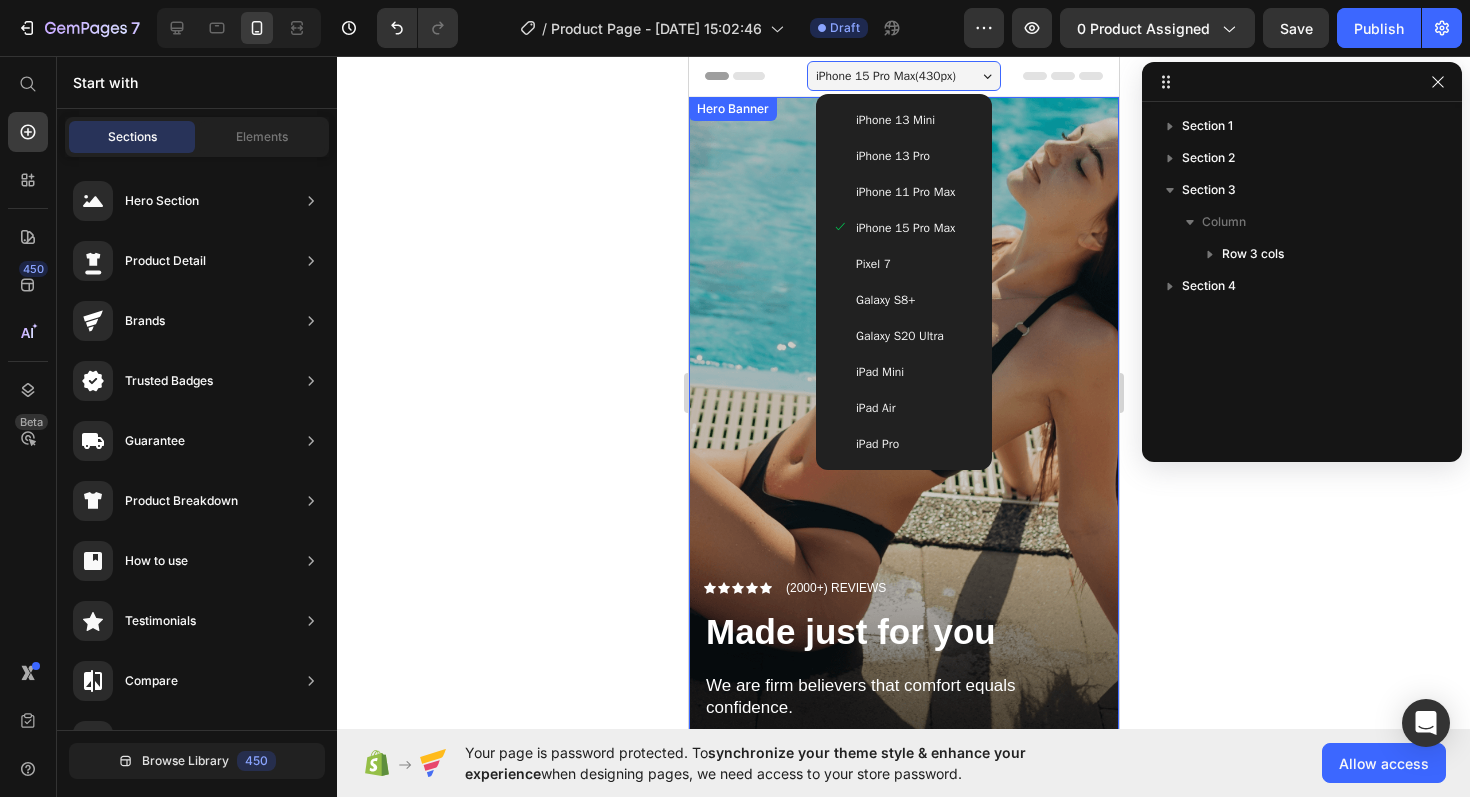 click at bounding box center (903, 479) 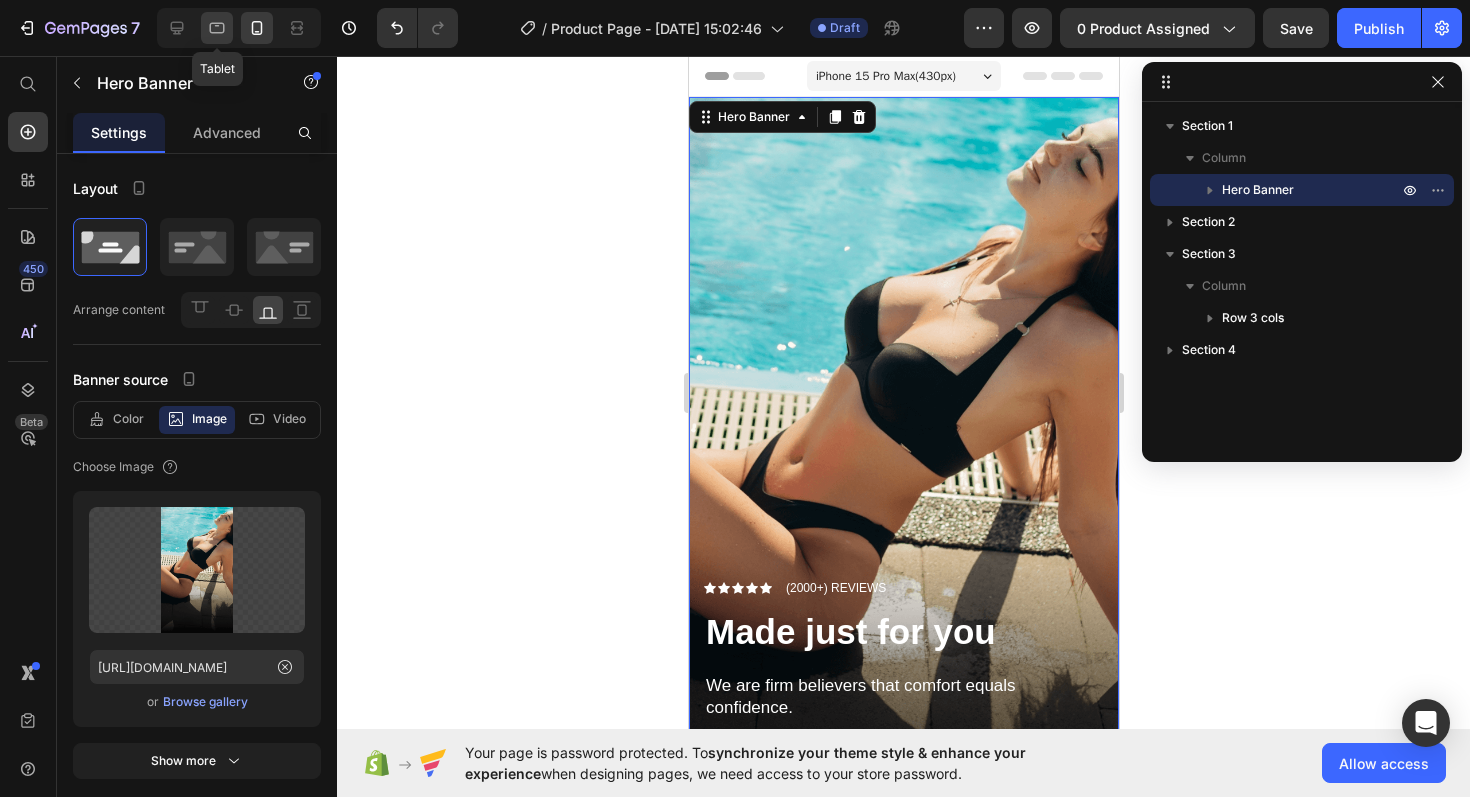 click 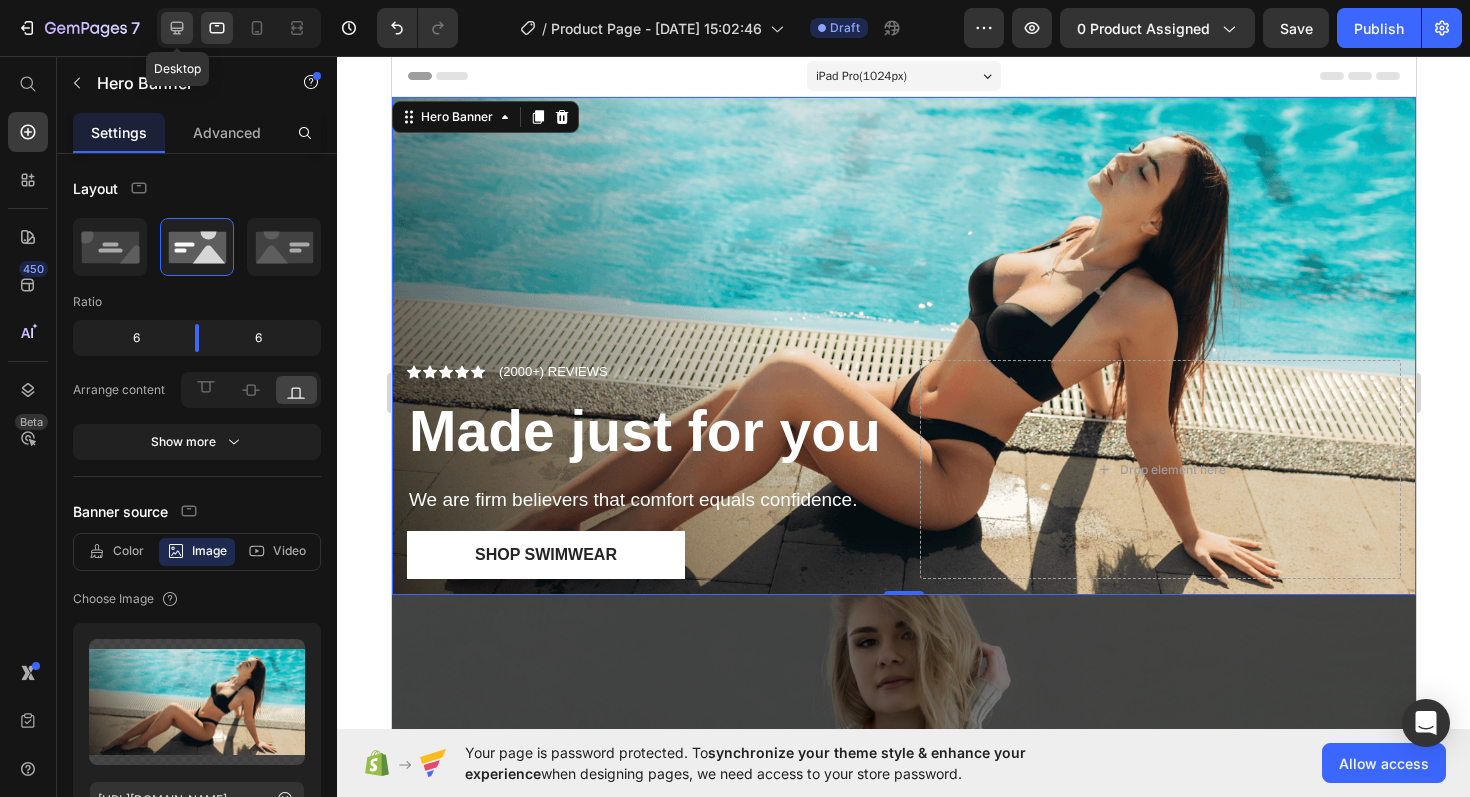 click 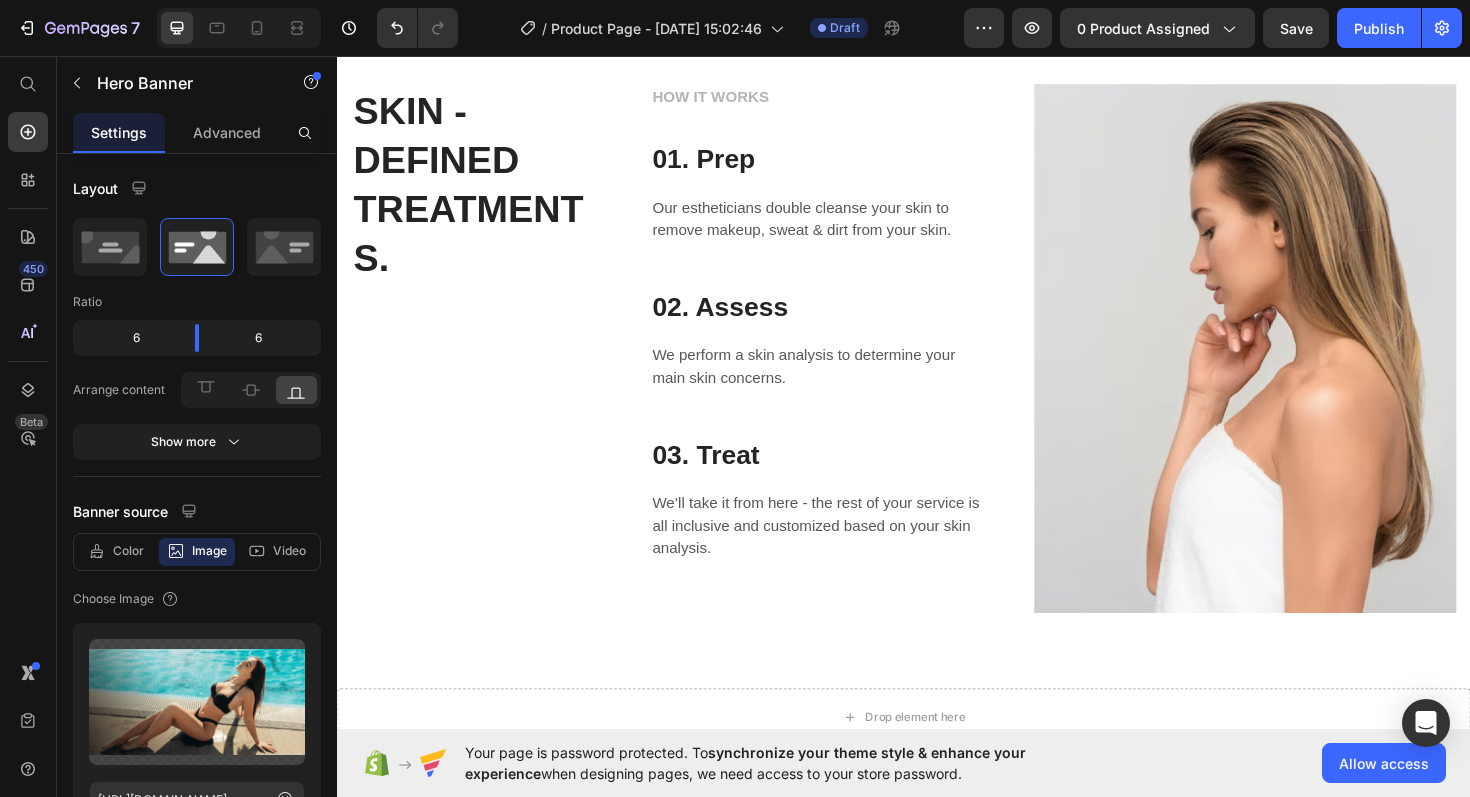 scroll, scrollTop: 1310, scrollLeft: 0, axis: vertical 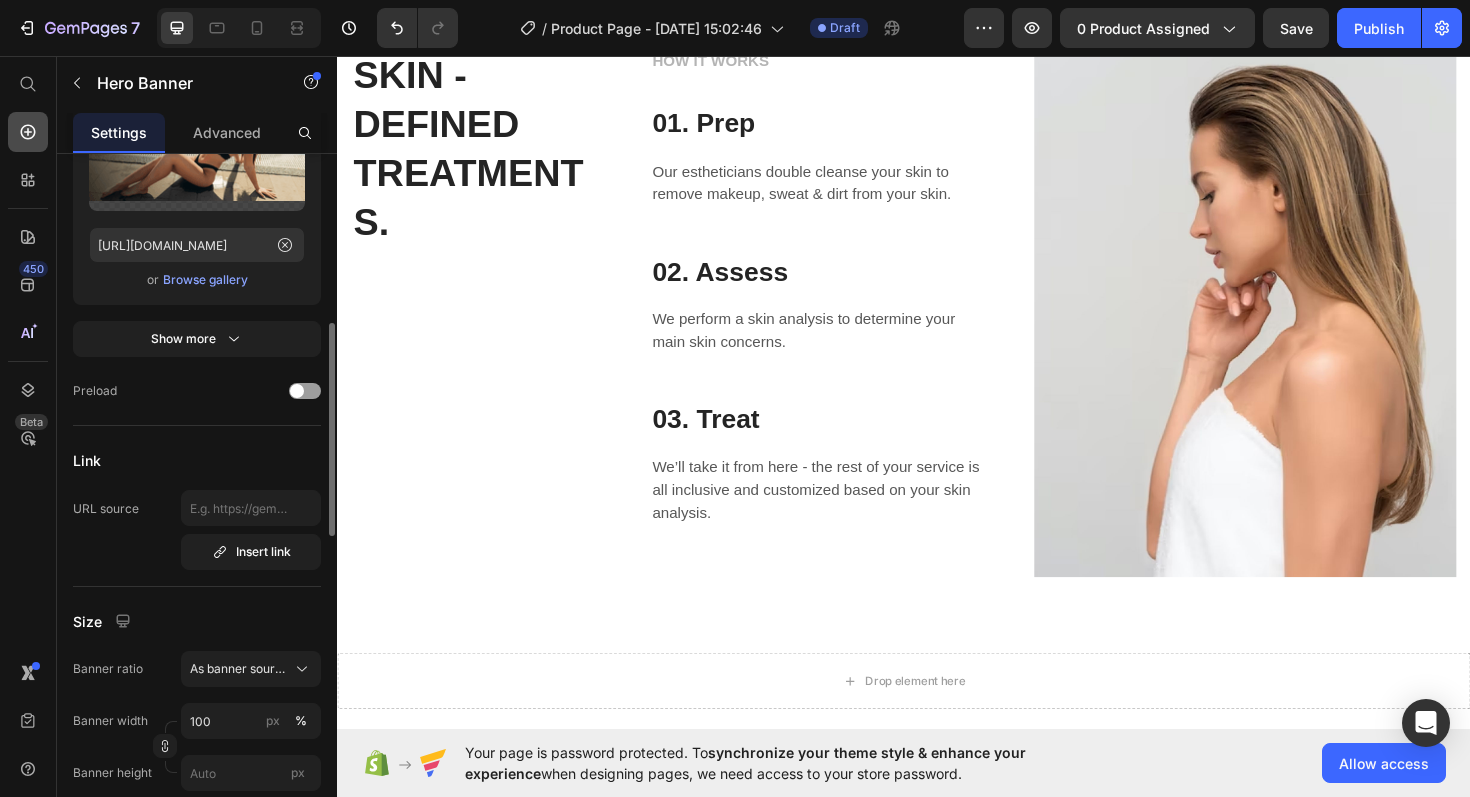 click 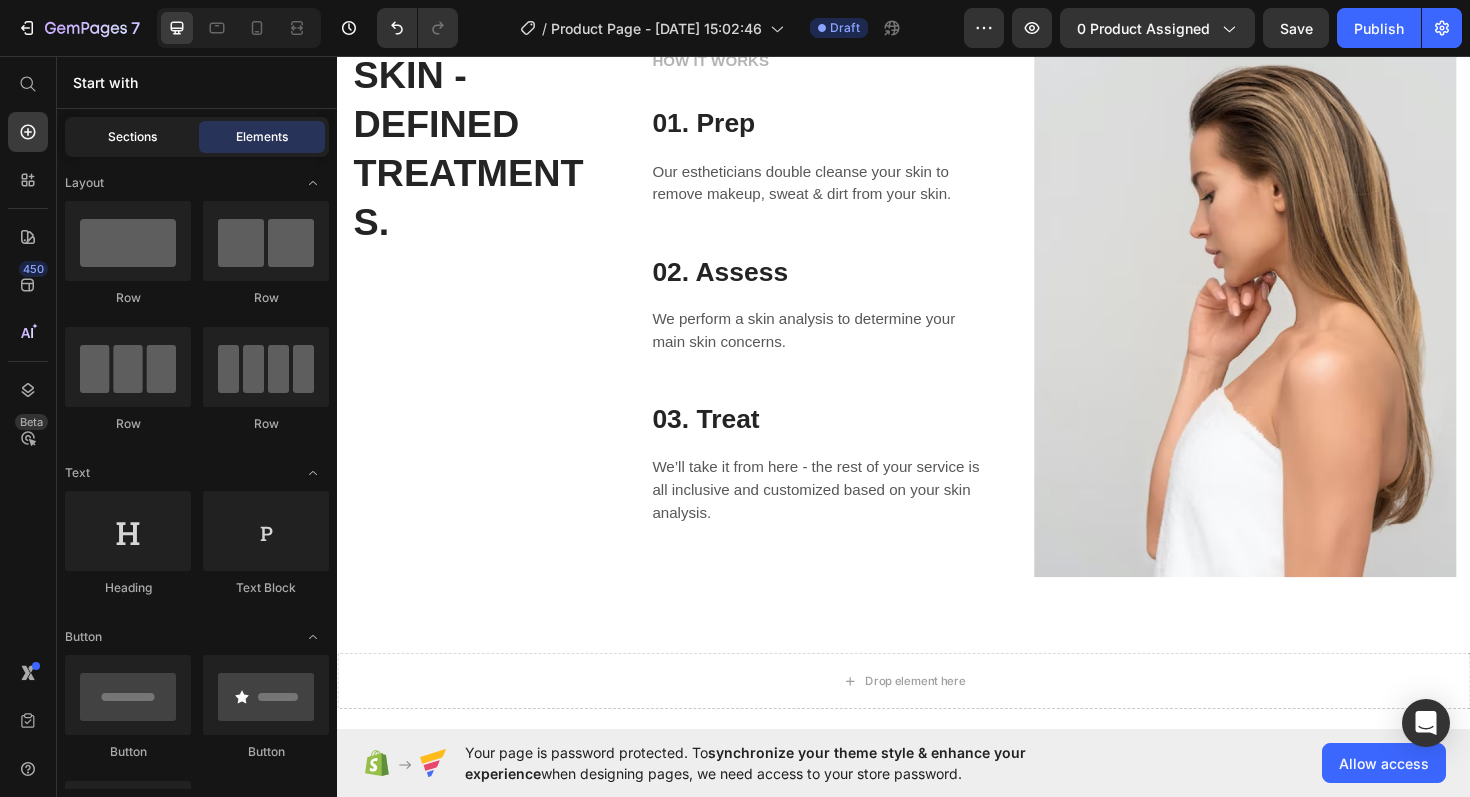 click on "Sections" at bounding box center [132, 137] 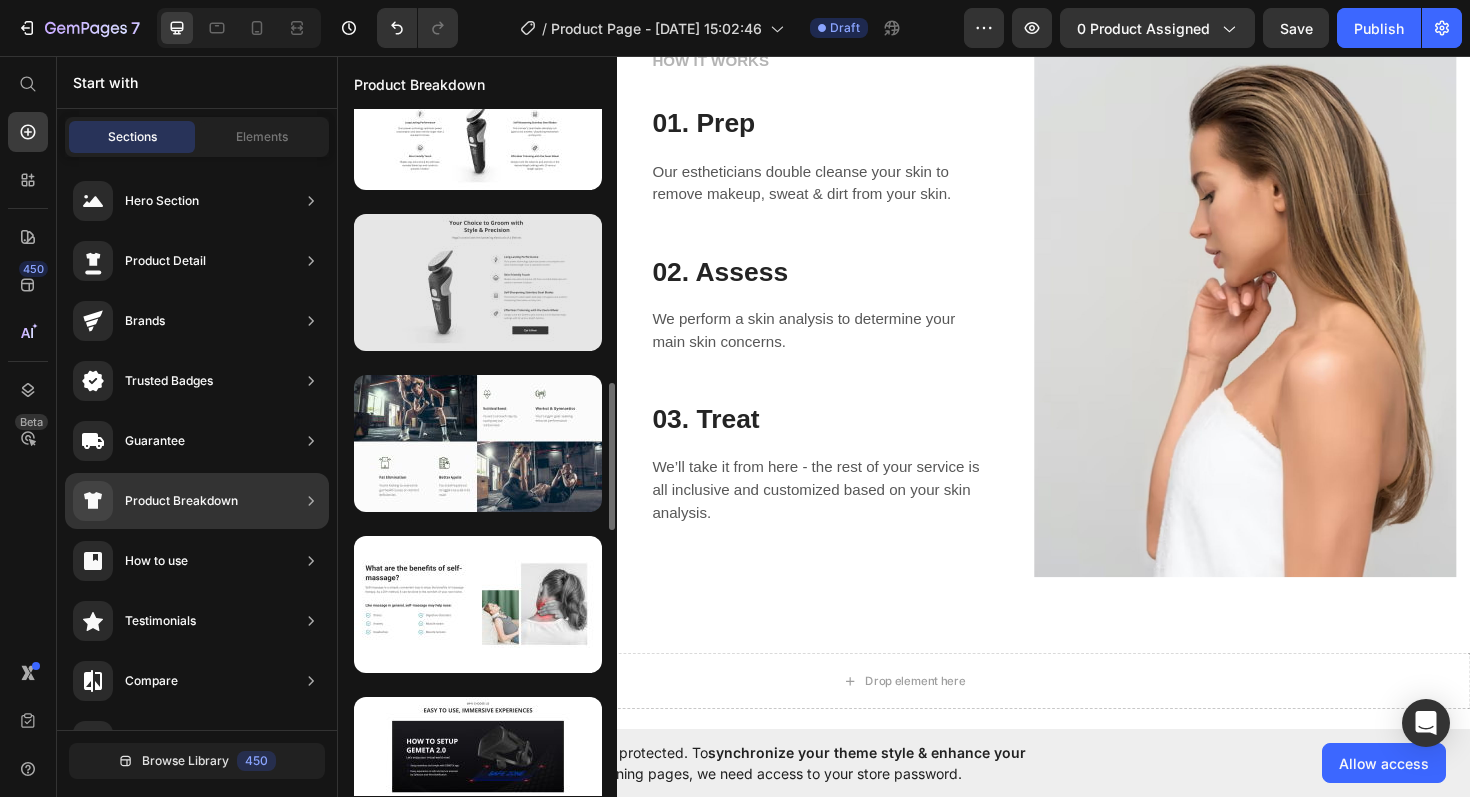 scroll, scrollTop: 1334, scrollLeft: 0, axis: vertical 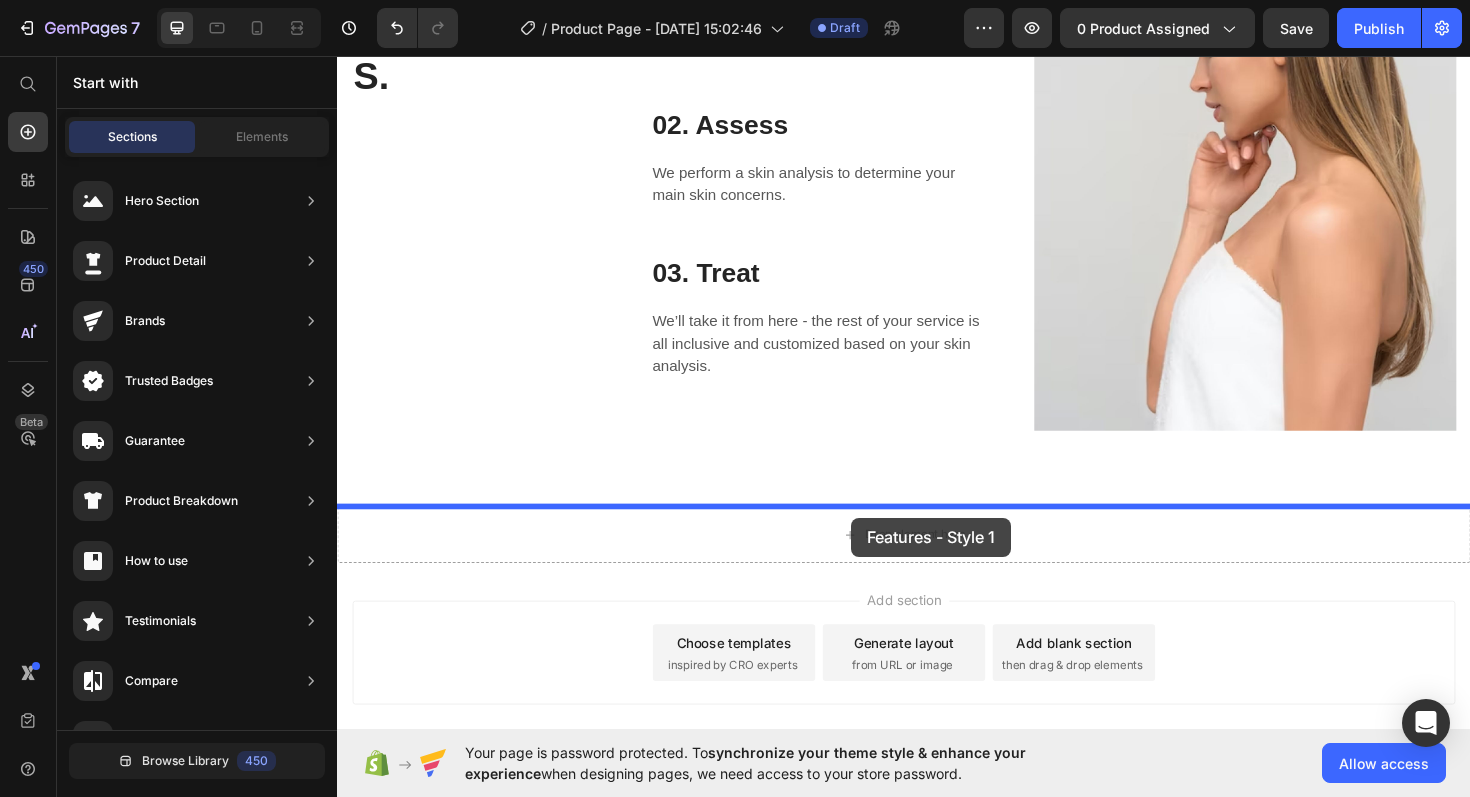 drag, startPoint x: 807, startPoint y: 224, endPoint x: 881, endPoint y: 545, distance: 329.4192 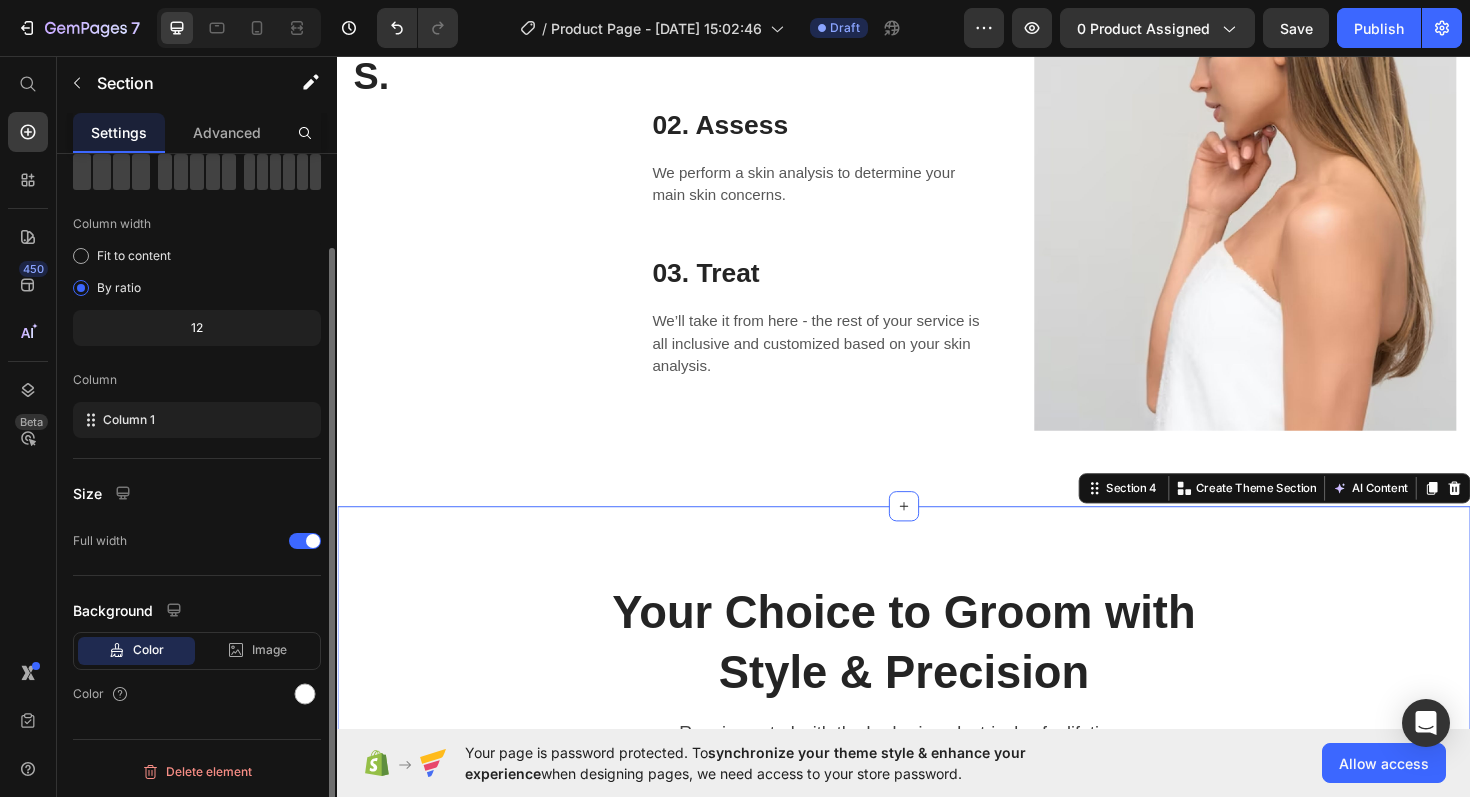 scroll, scrollTop: 108, scrollLeft: 0, axis: vertical 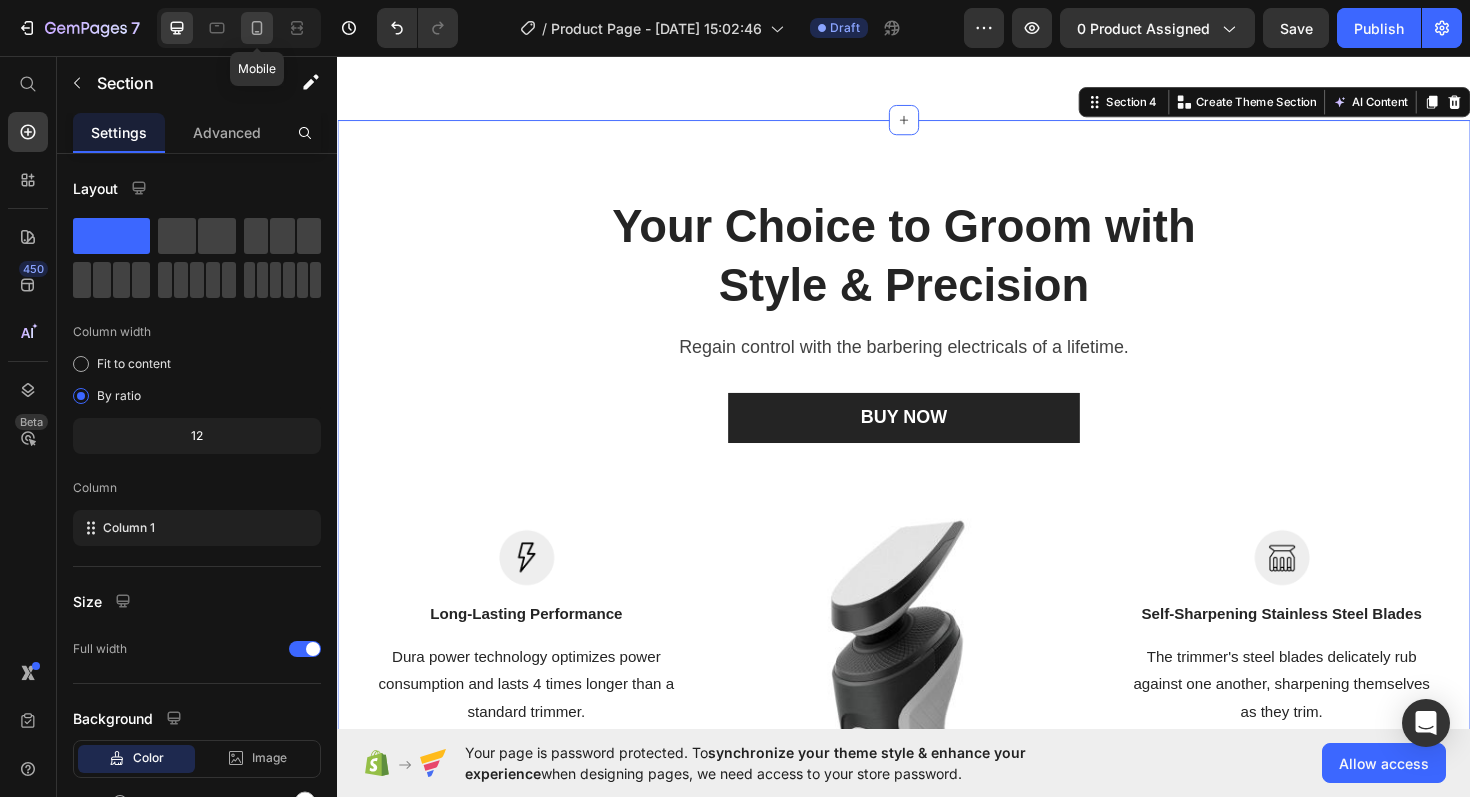 click 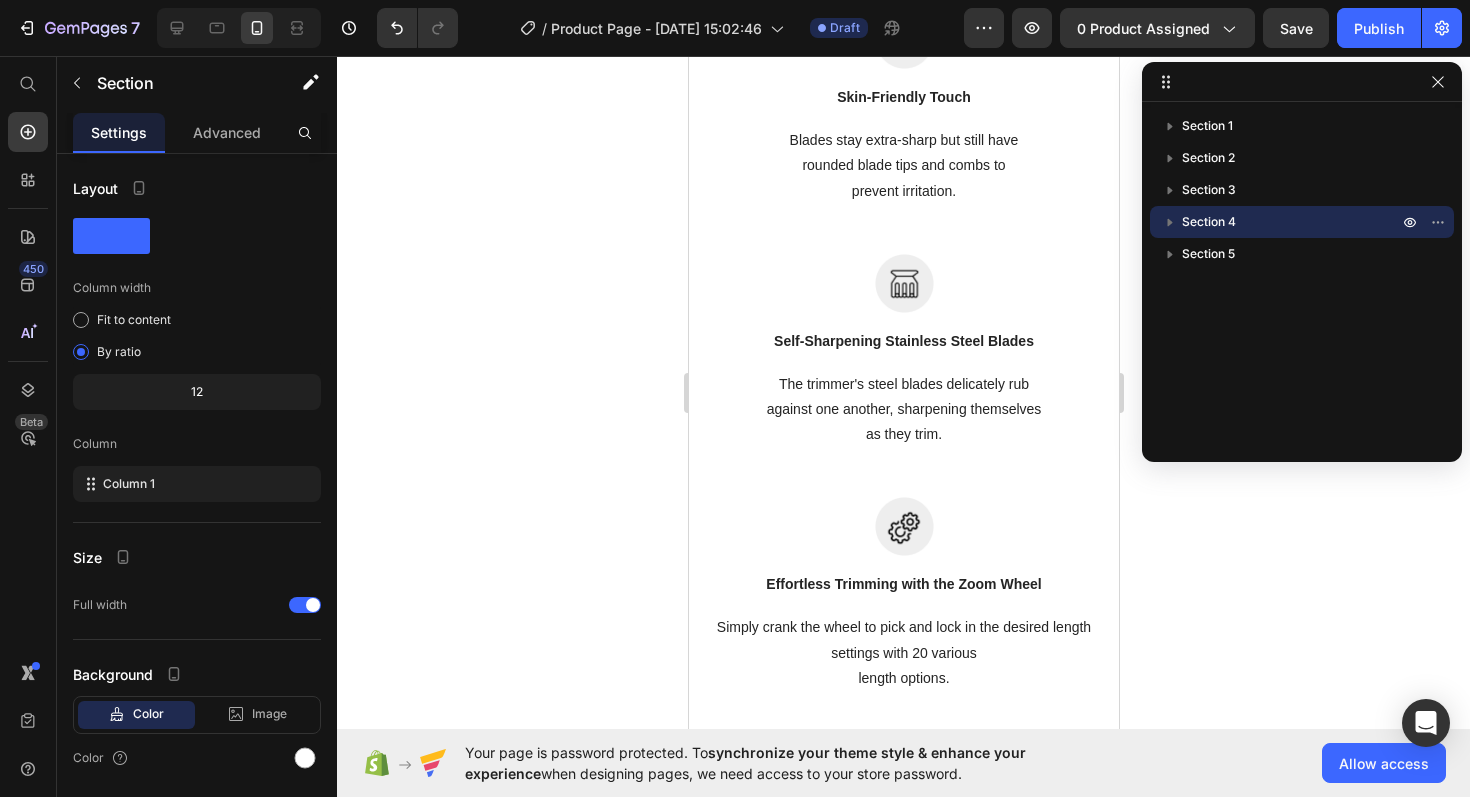 scroll, scrollTop: 4389, scrollLeft: 0, axis: vertical 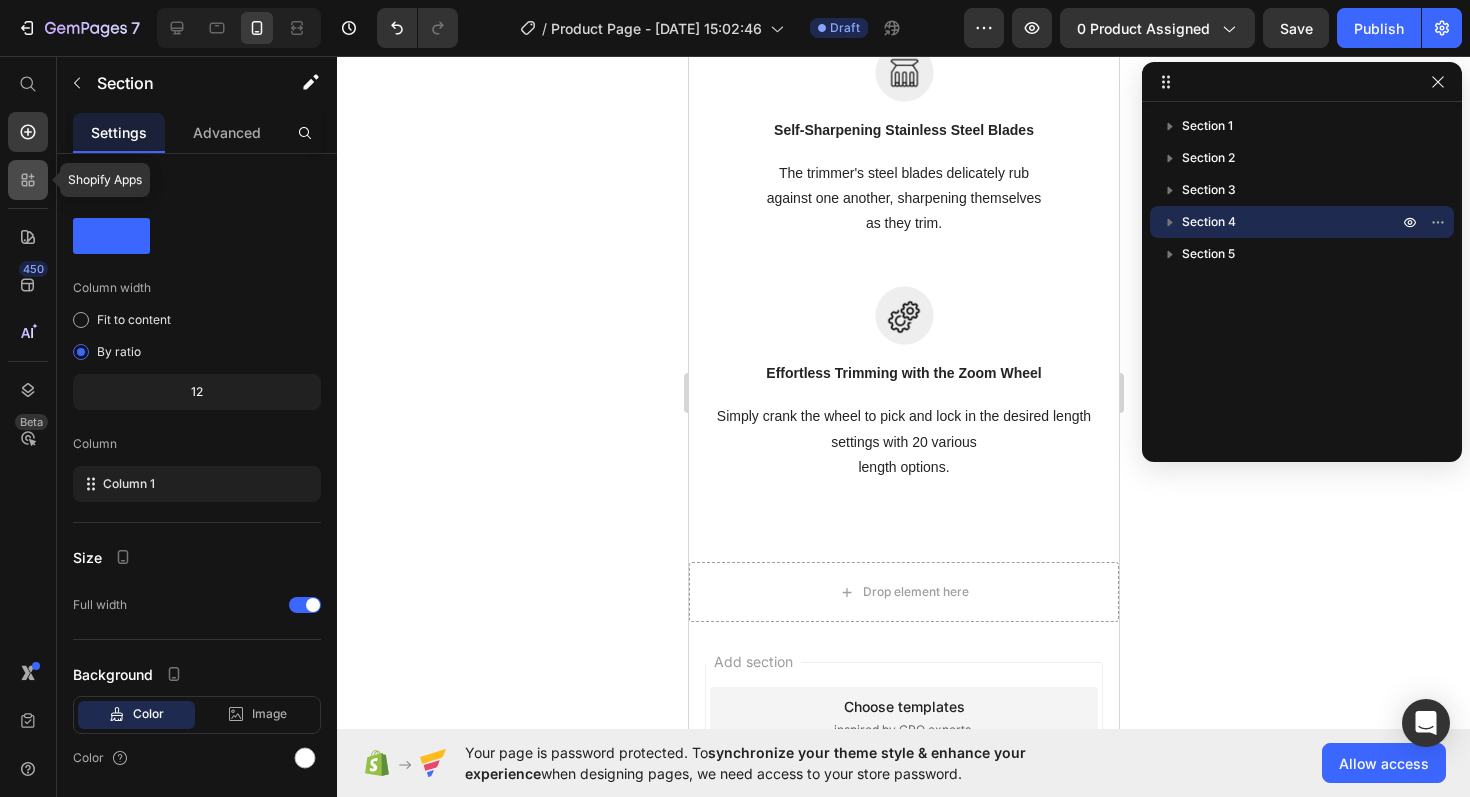 click 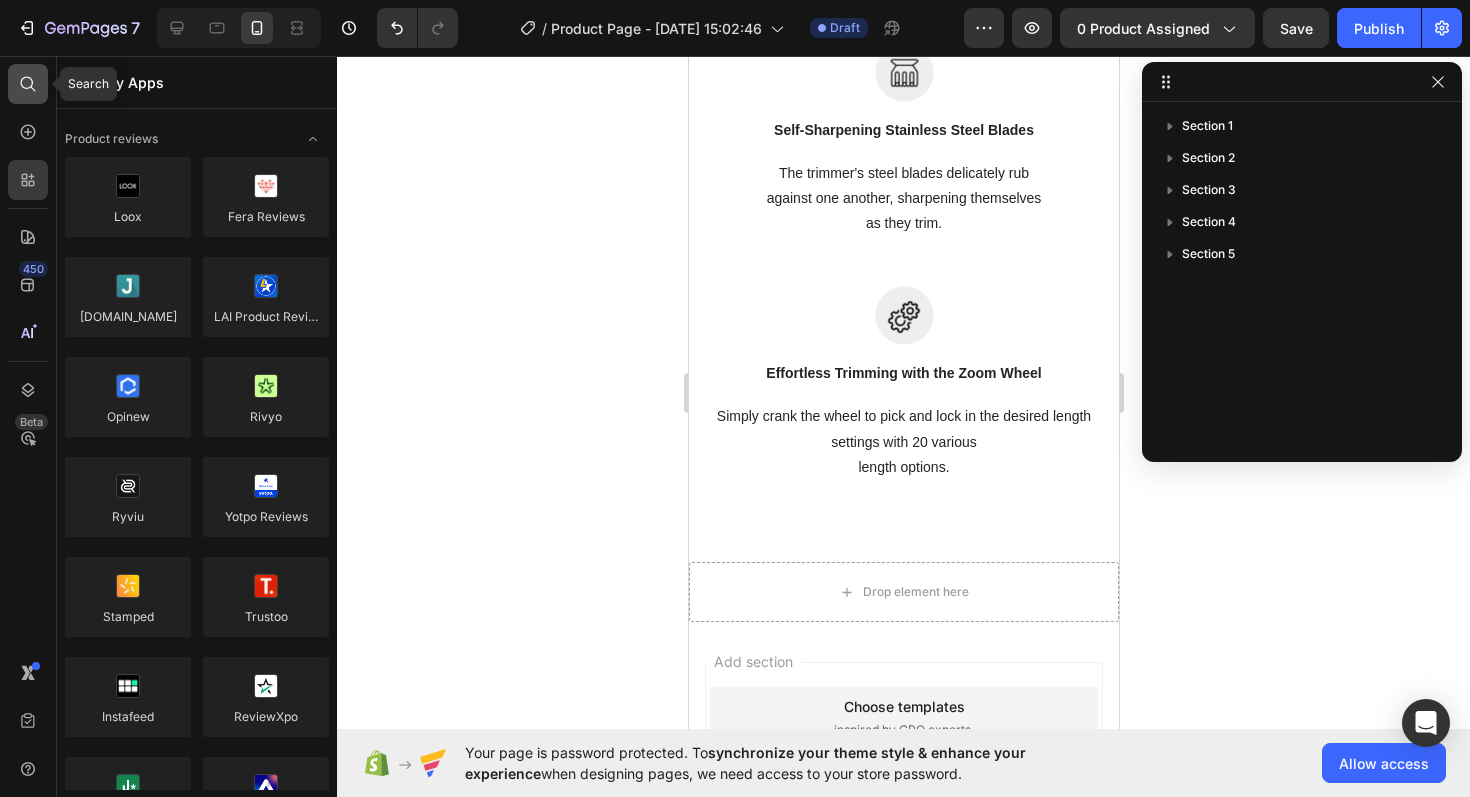 click 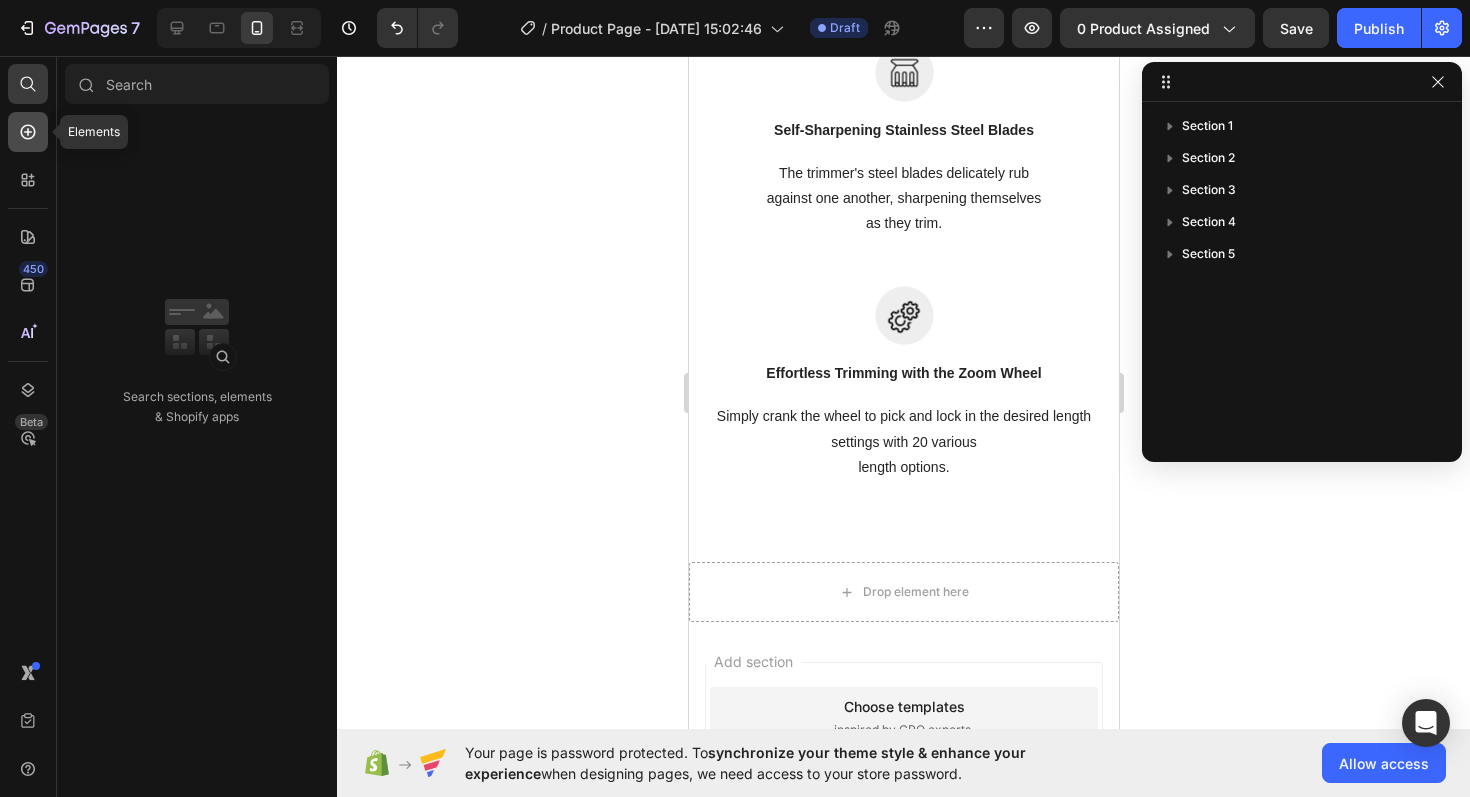click 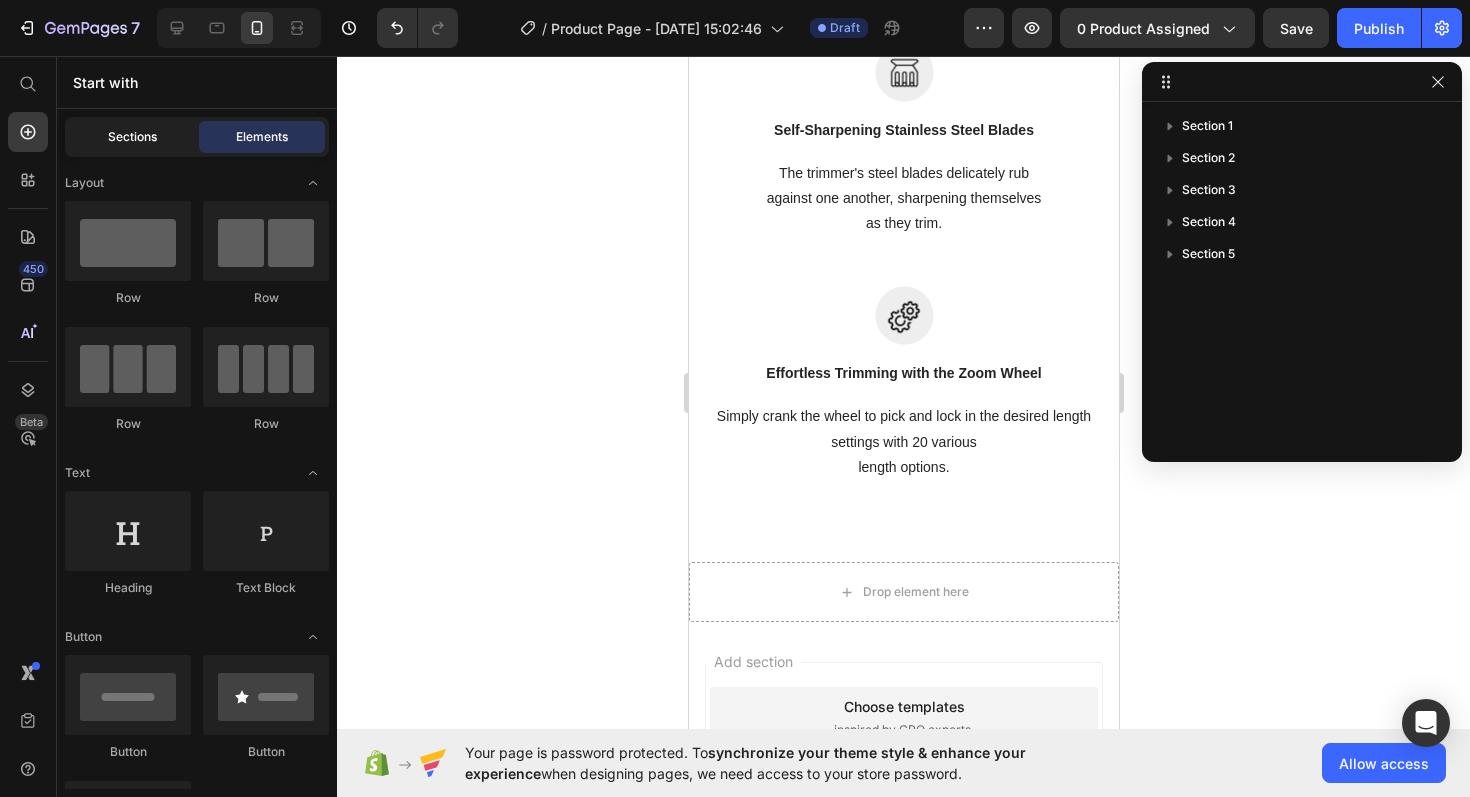 click on "Sections" at bounding box center [132, 137] 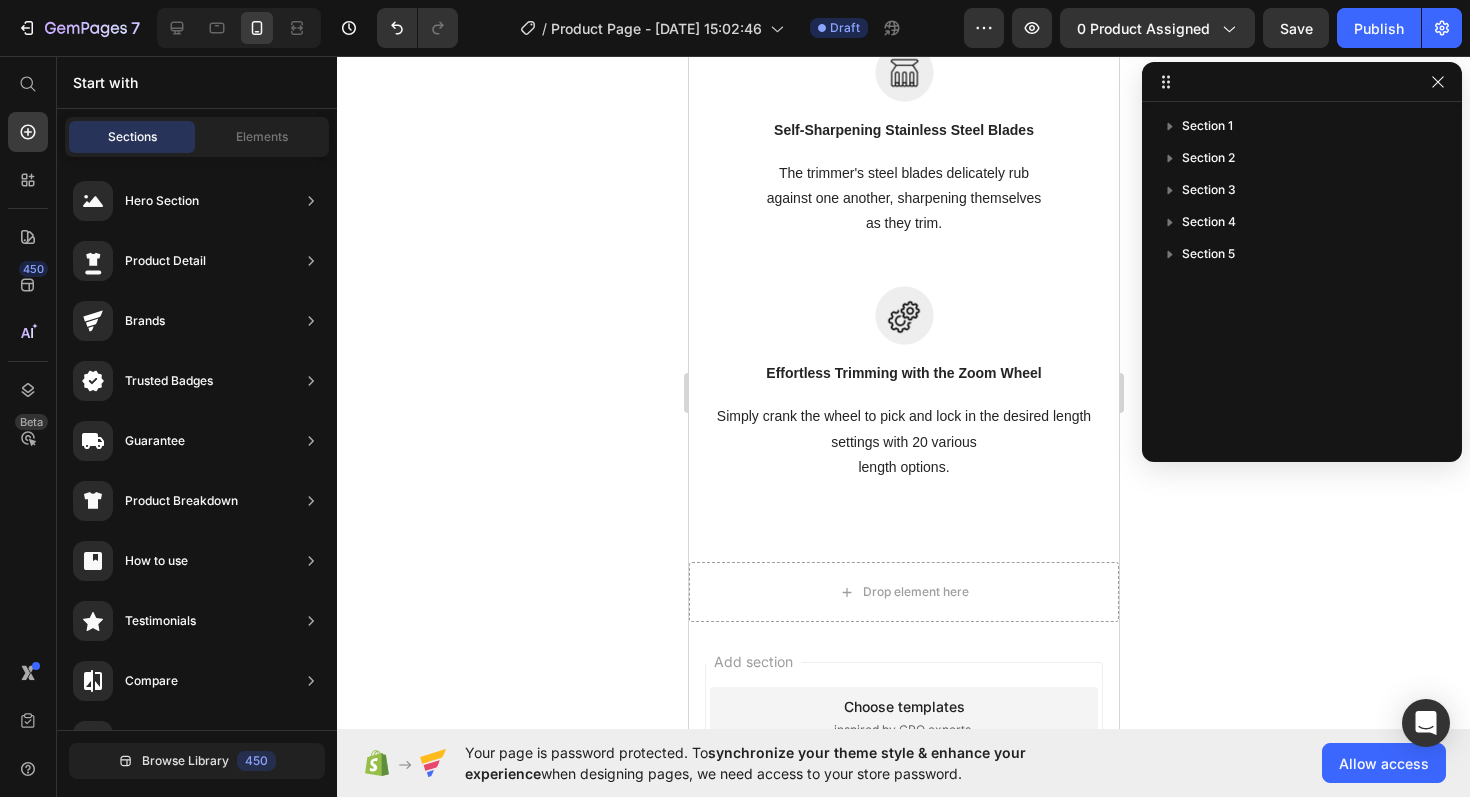 scroll, scrollTop: 0, scrollLeft: 0, axis: both 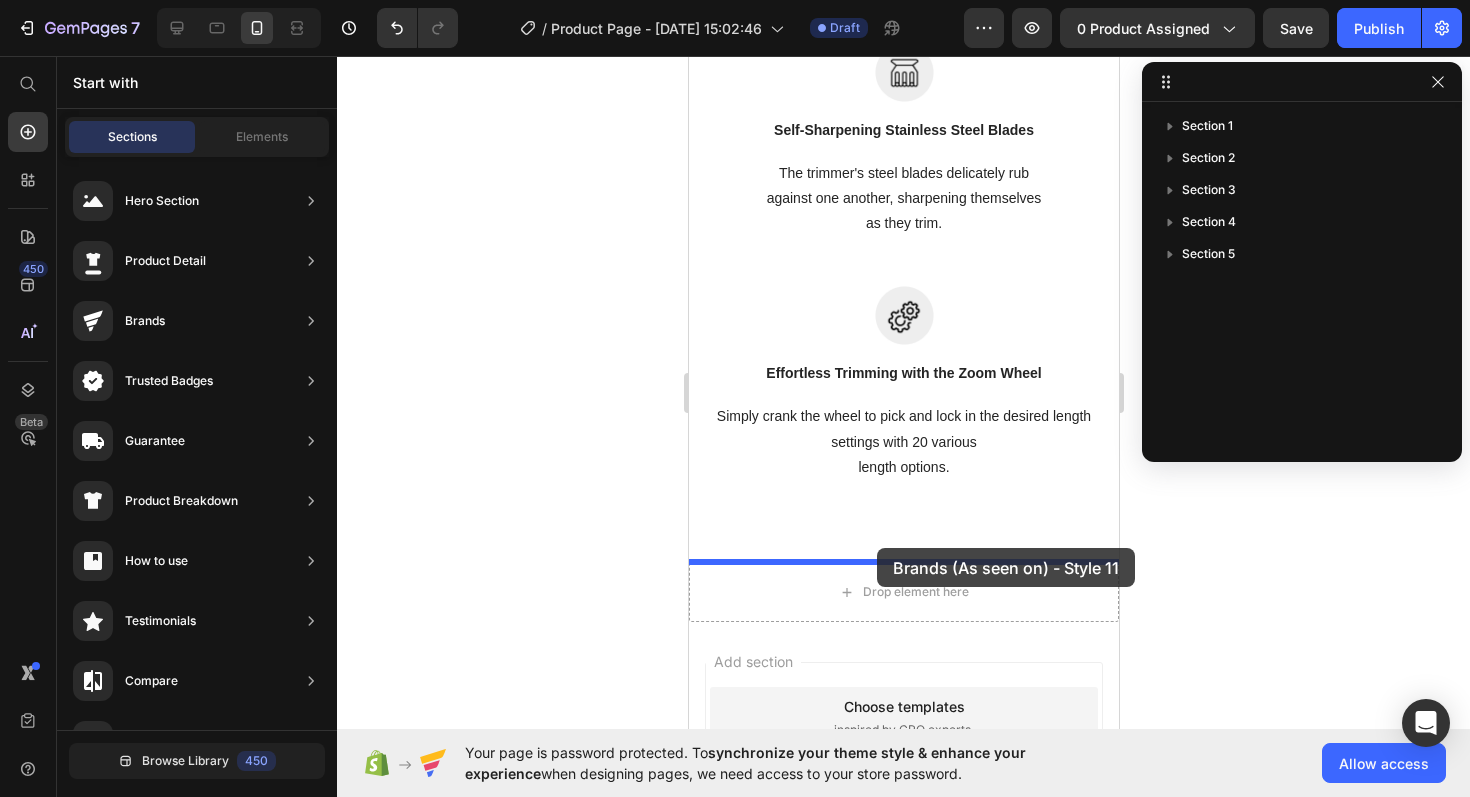 drag, startPoint x: 1114, startPoint y: 384, endPoint x: 876, endPoint y: 548, distance: 289.03287 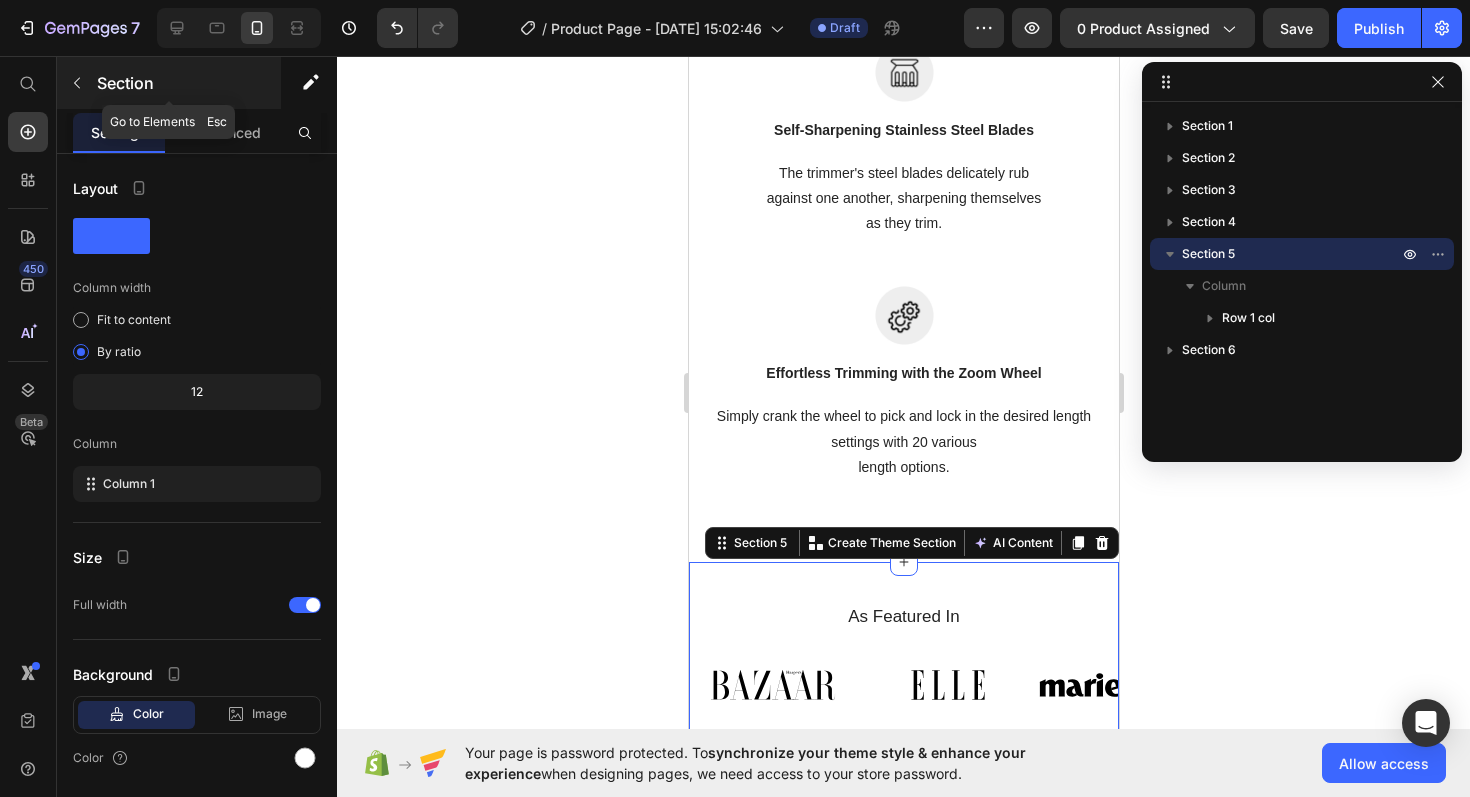 click 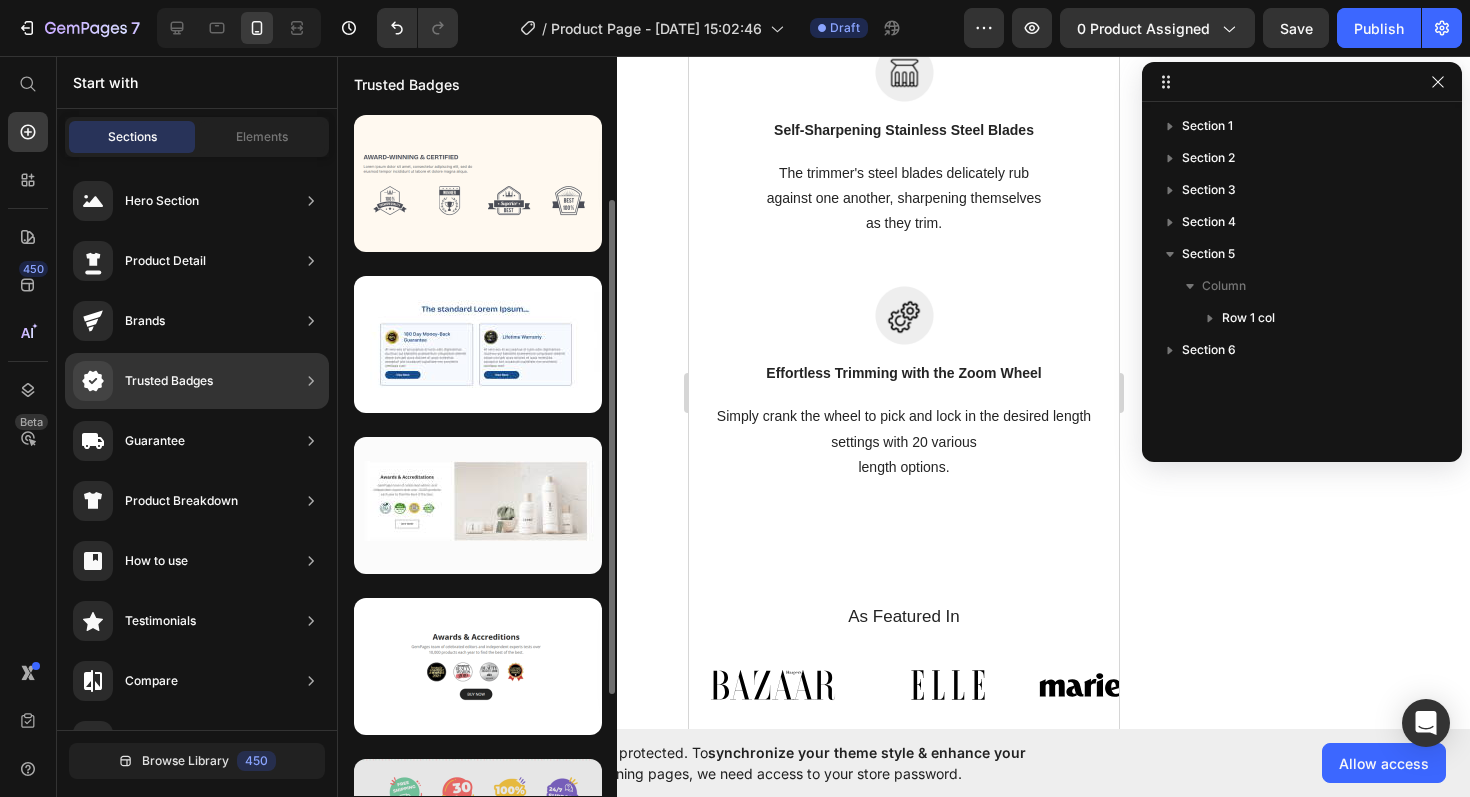 scroll, scrollTop: 267, scrollLeft: 0, axis: vertical 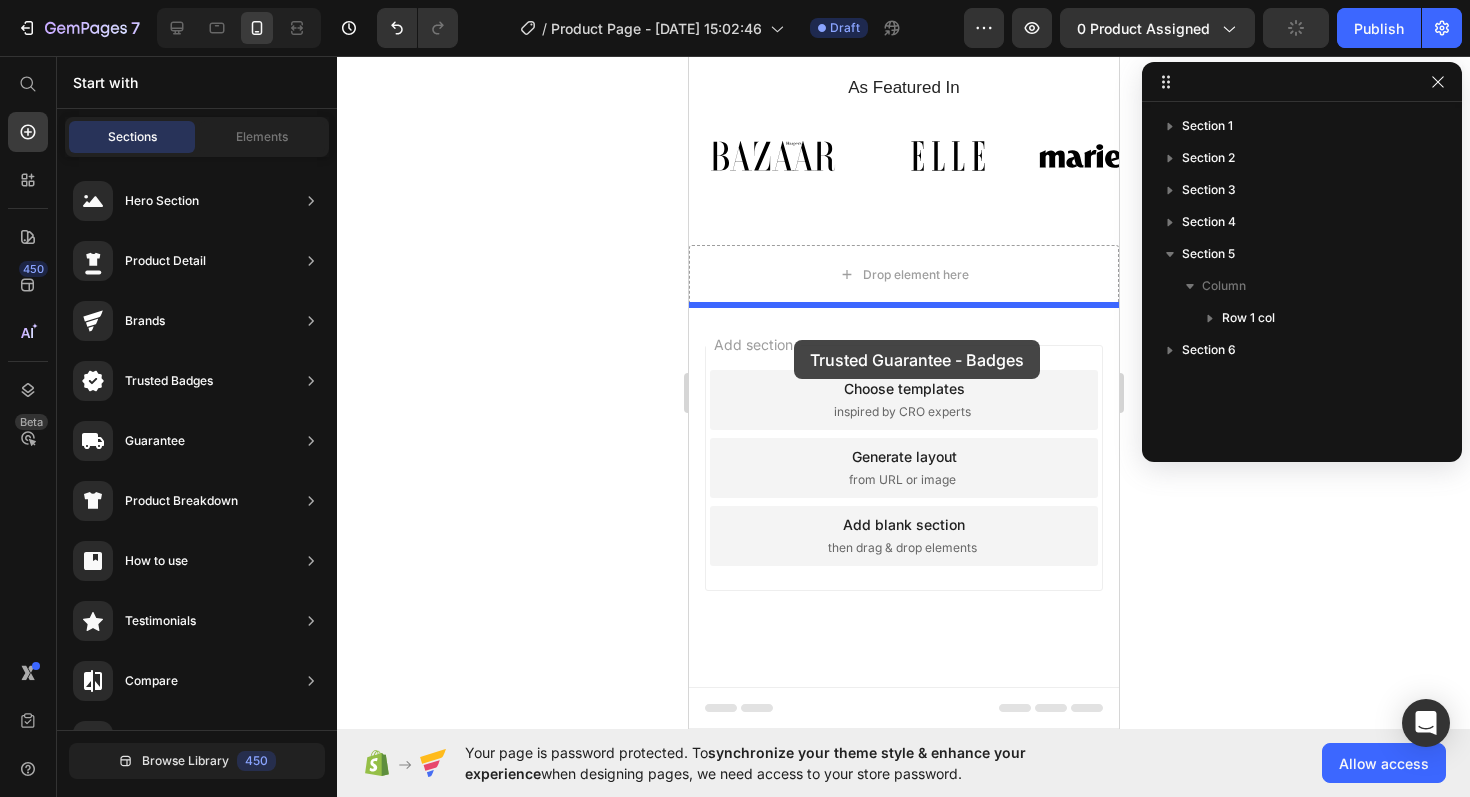 drag, startPoint x: 1134, startPoint y: 775, endPoint x: 947, endPoint y: 334, distance: 479.0094 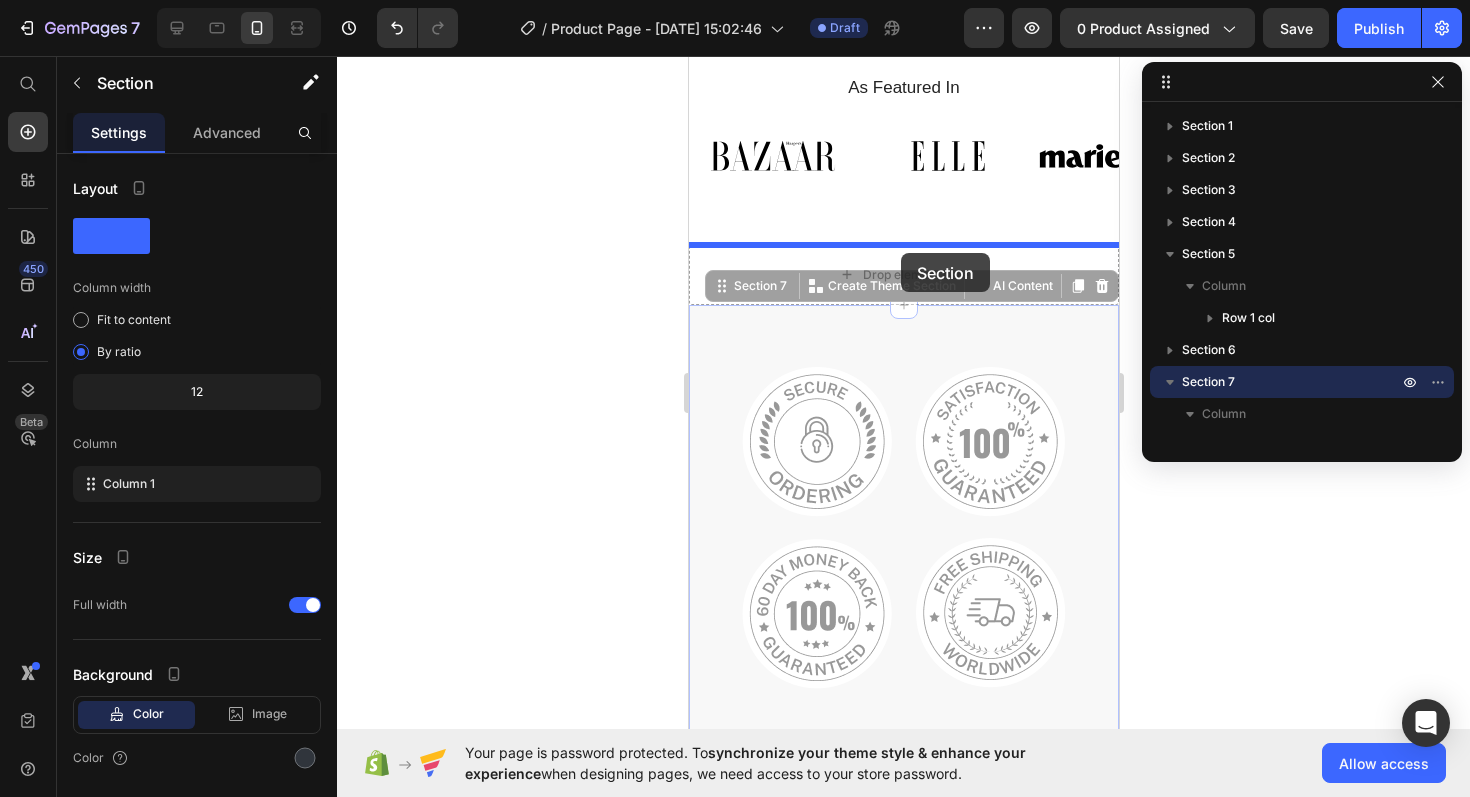 drag, startPoint x: 903, startPoint y: 343, endPoint x: 898, endPoint y: 253, distance: 90.13878 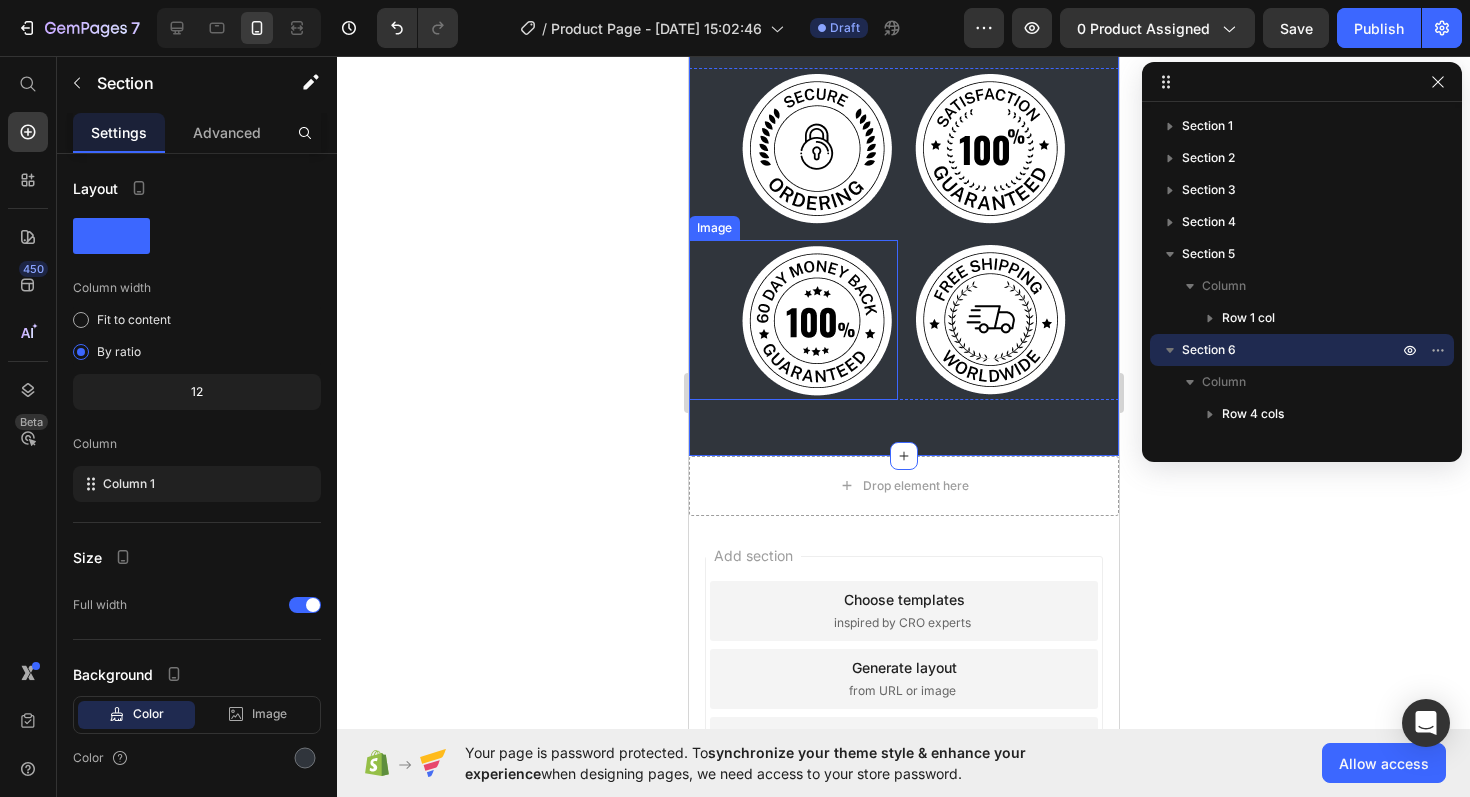 scroll, scrollTop: 5150, scrollLeft: 0, axis: vertical 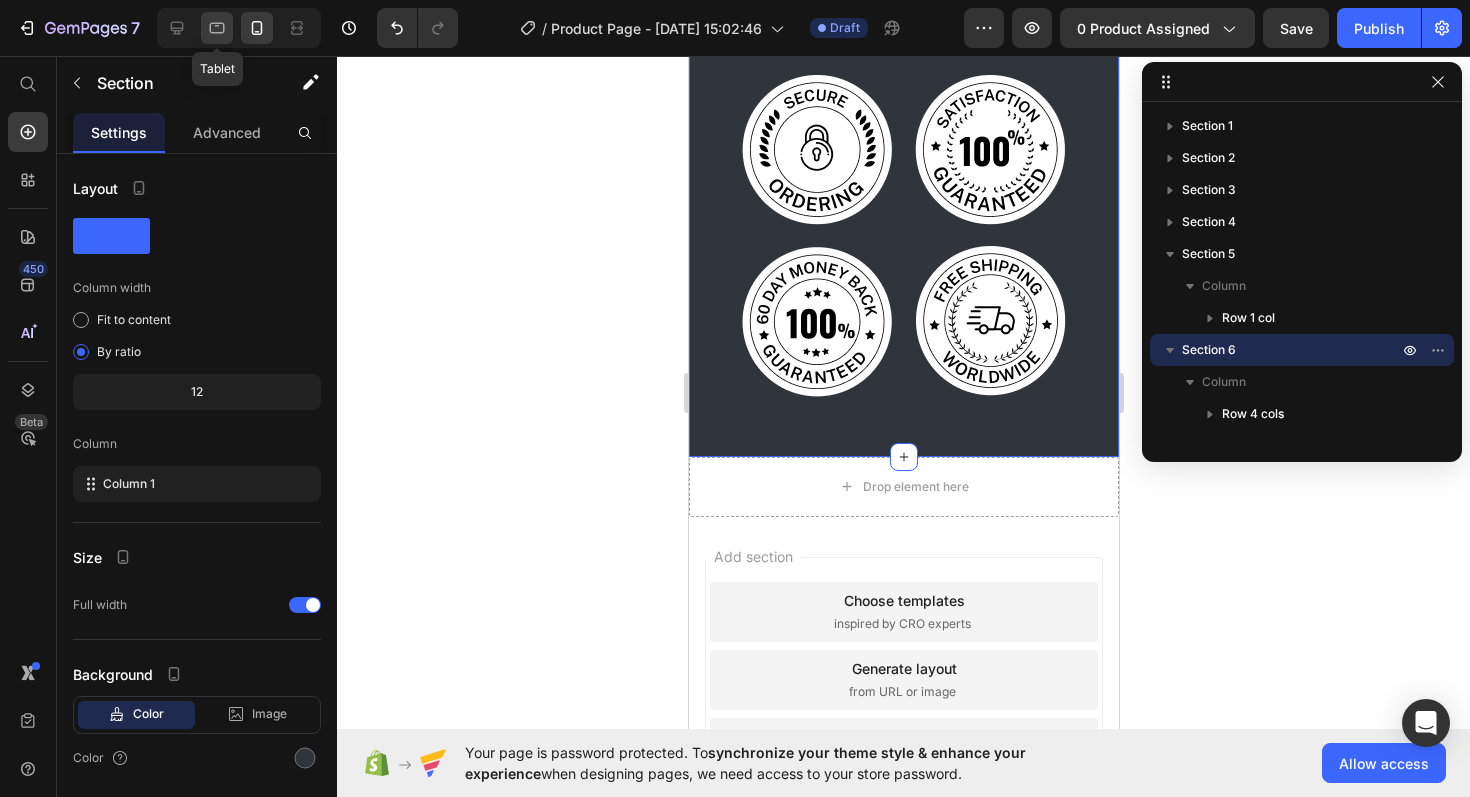 click 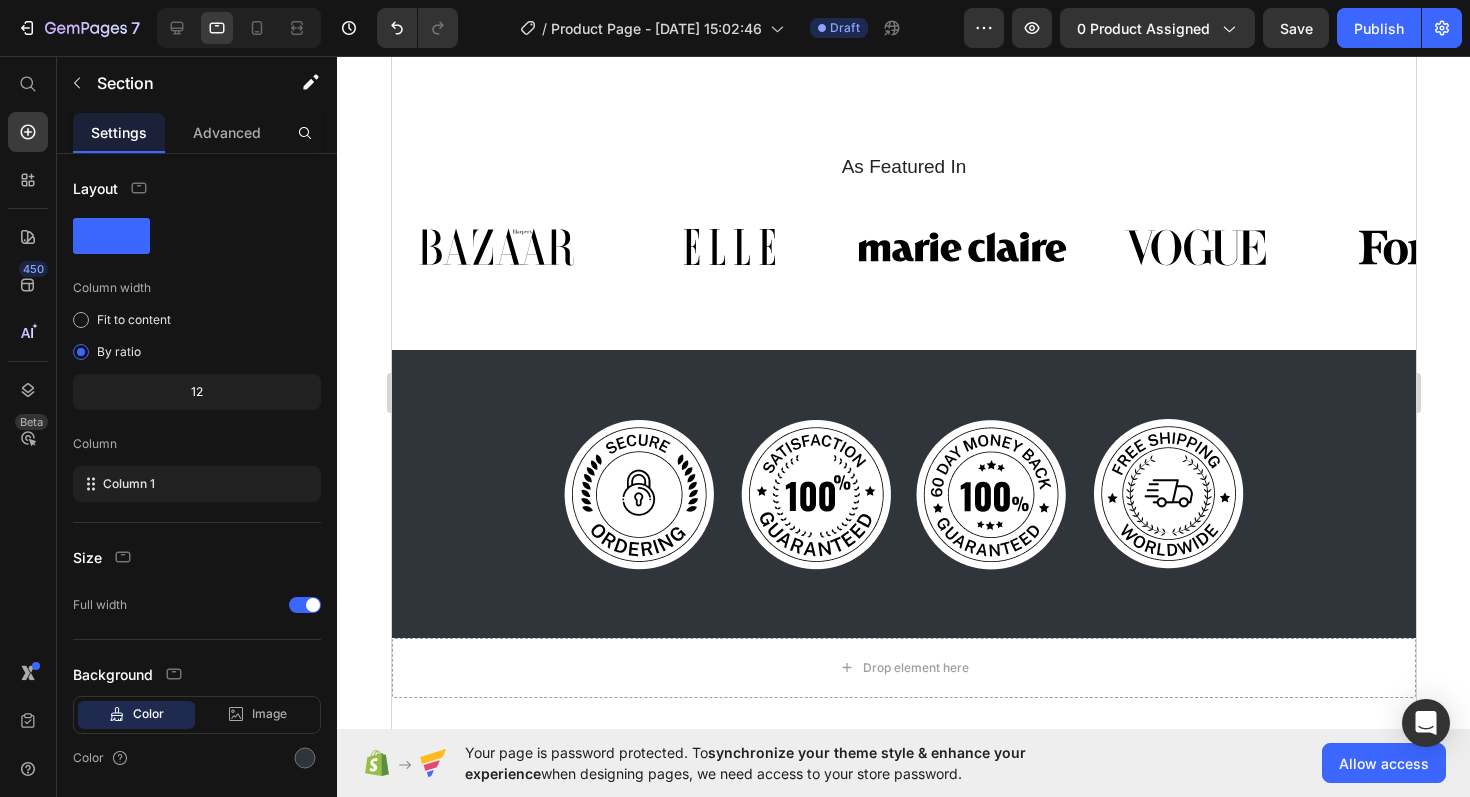 scroll, scrollTop: 2963, scrollLeft: 0, axis: vertical 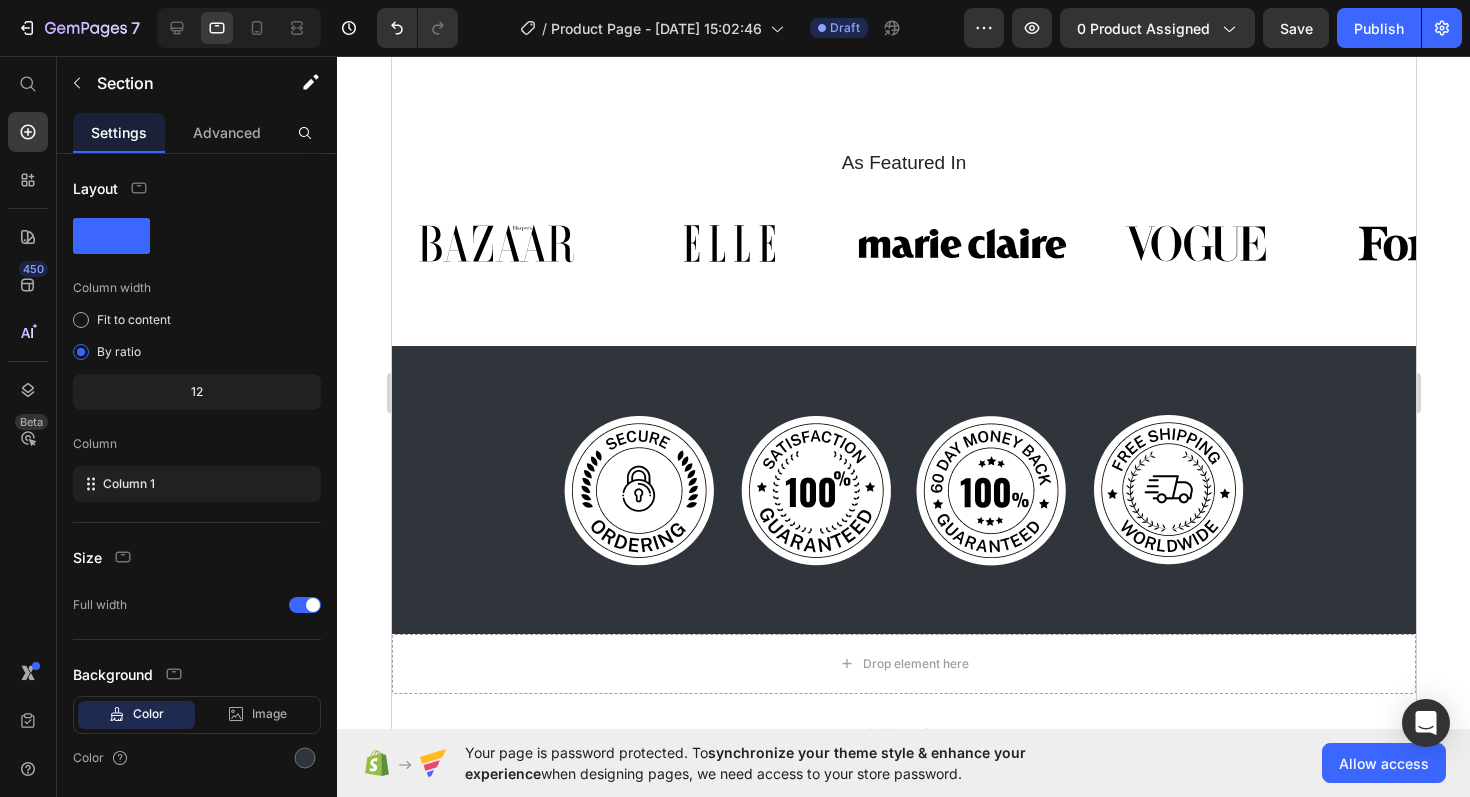 click on "Image Image Image Image Row Section 6" at bounding box center (903, 490) 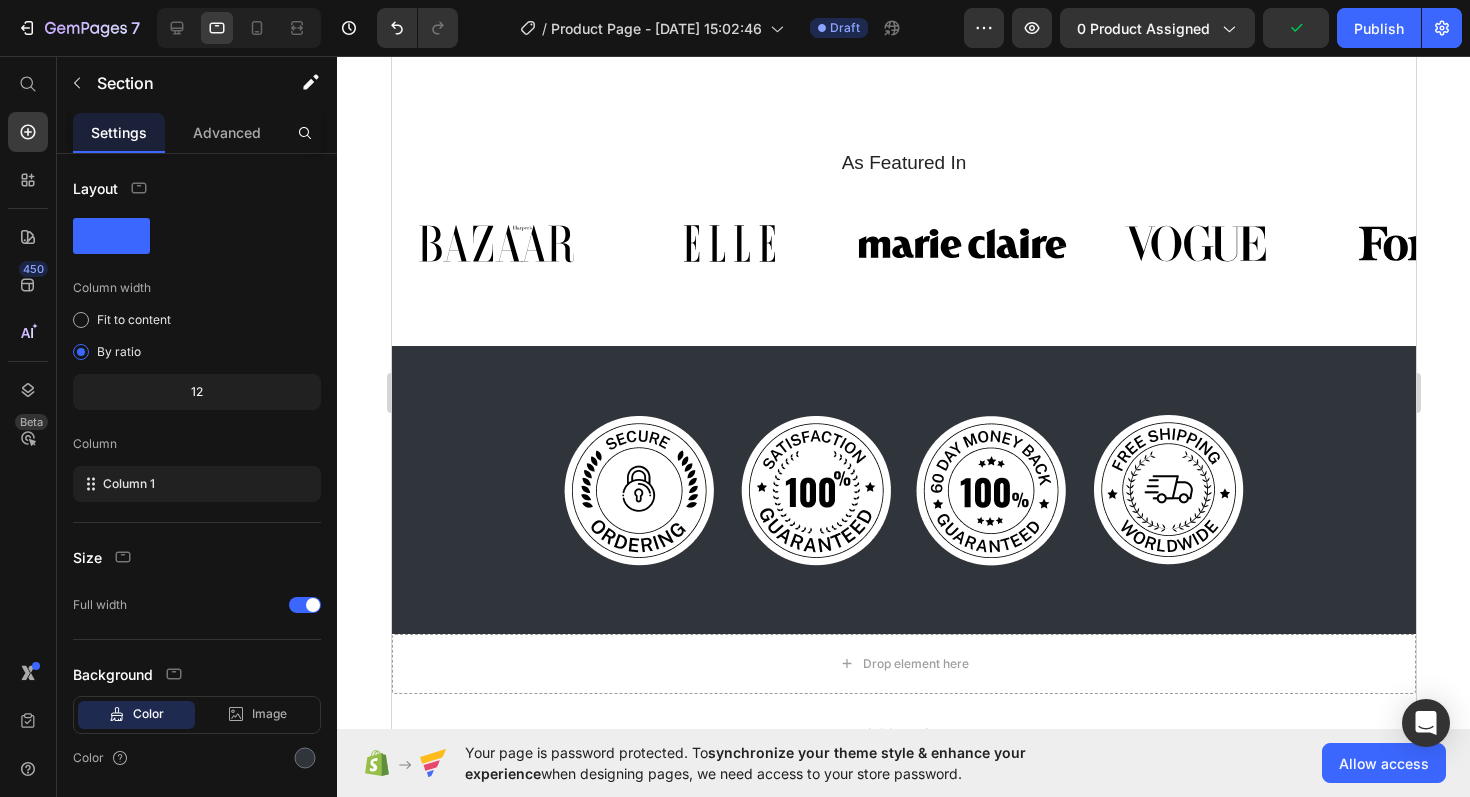 click on "Image Image Image Image Row Section 6" at bounding box center (903, 490) 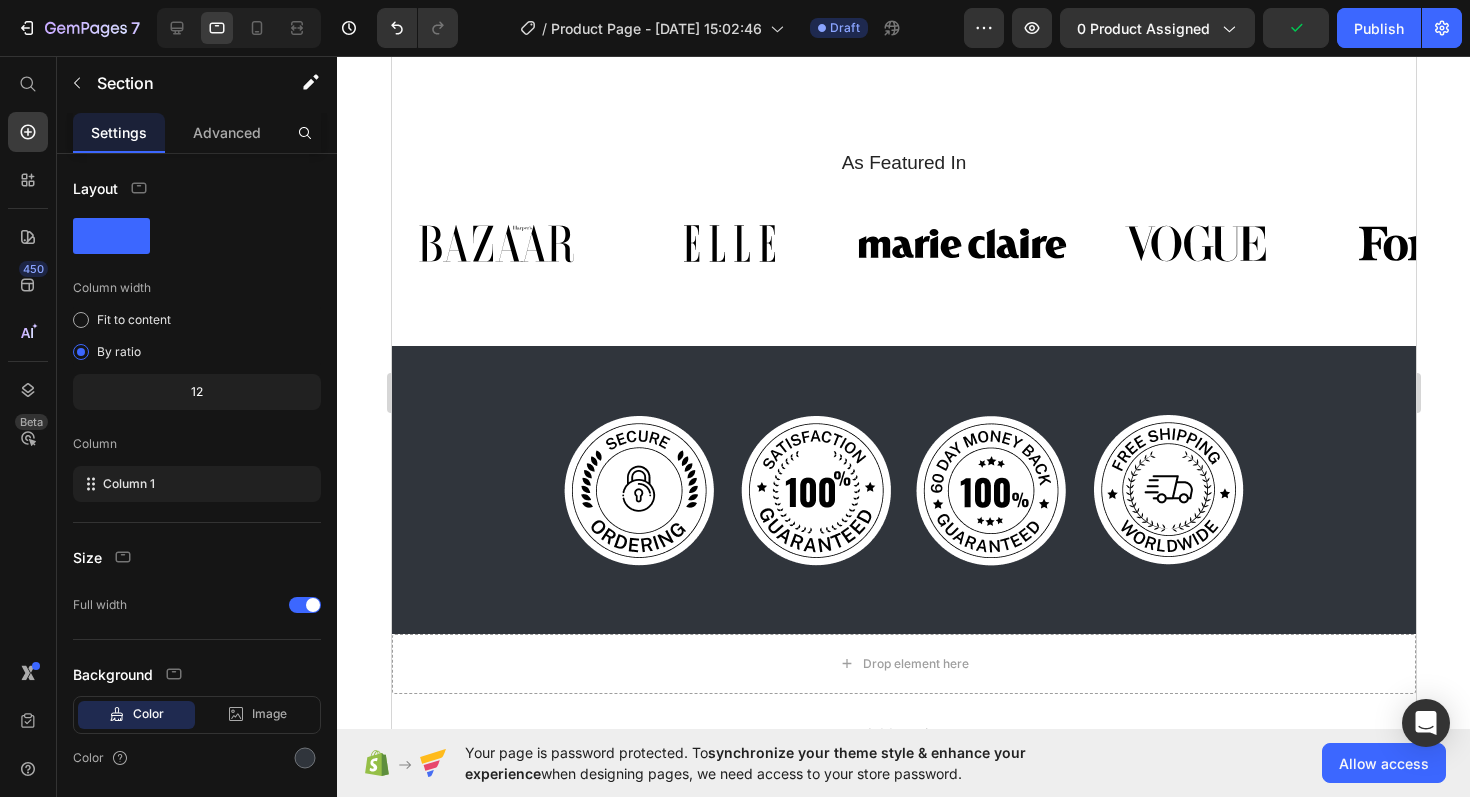 click on "Settings" at bounding box center [119, 132] 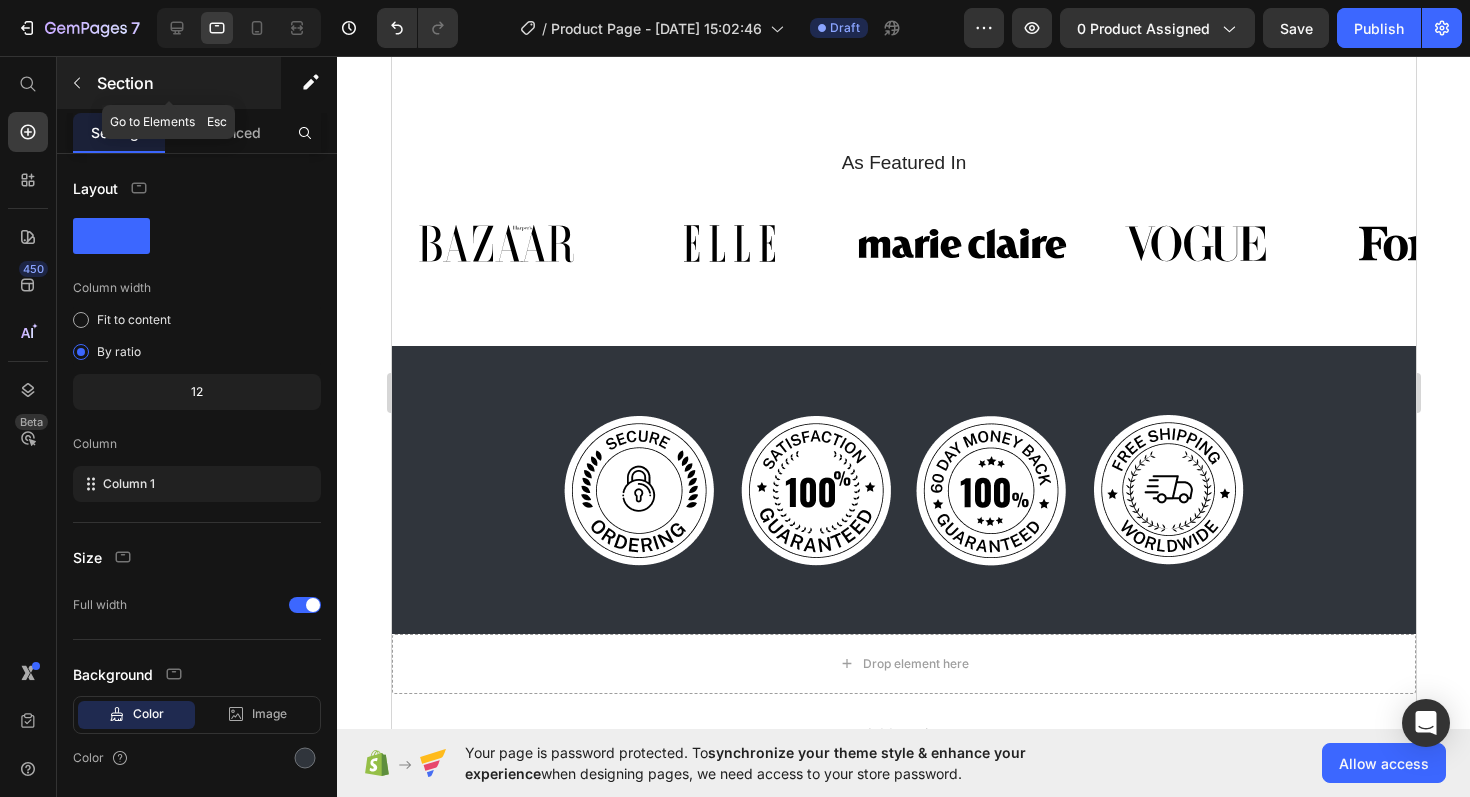 click 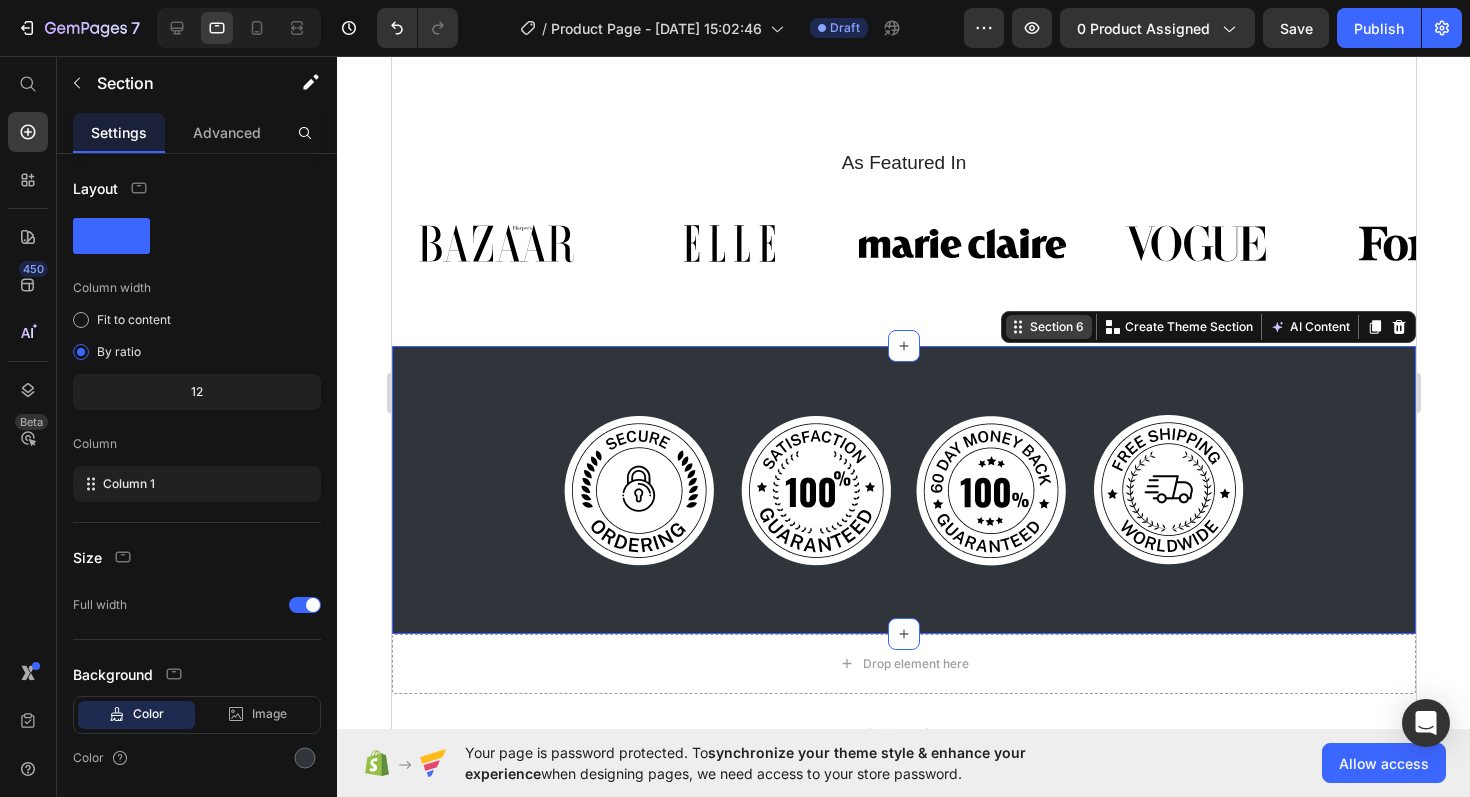 click on "Section 6   You can create reusable sections Create Theme Section AI Content Write with GemAI What would you like to describe here? Tone and Voice Persuasive Product Enterizo Corto Push Siza Show more Generate" at bounding box center (1207, 327) 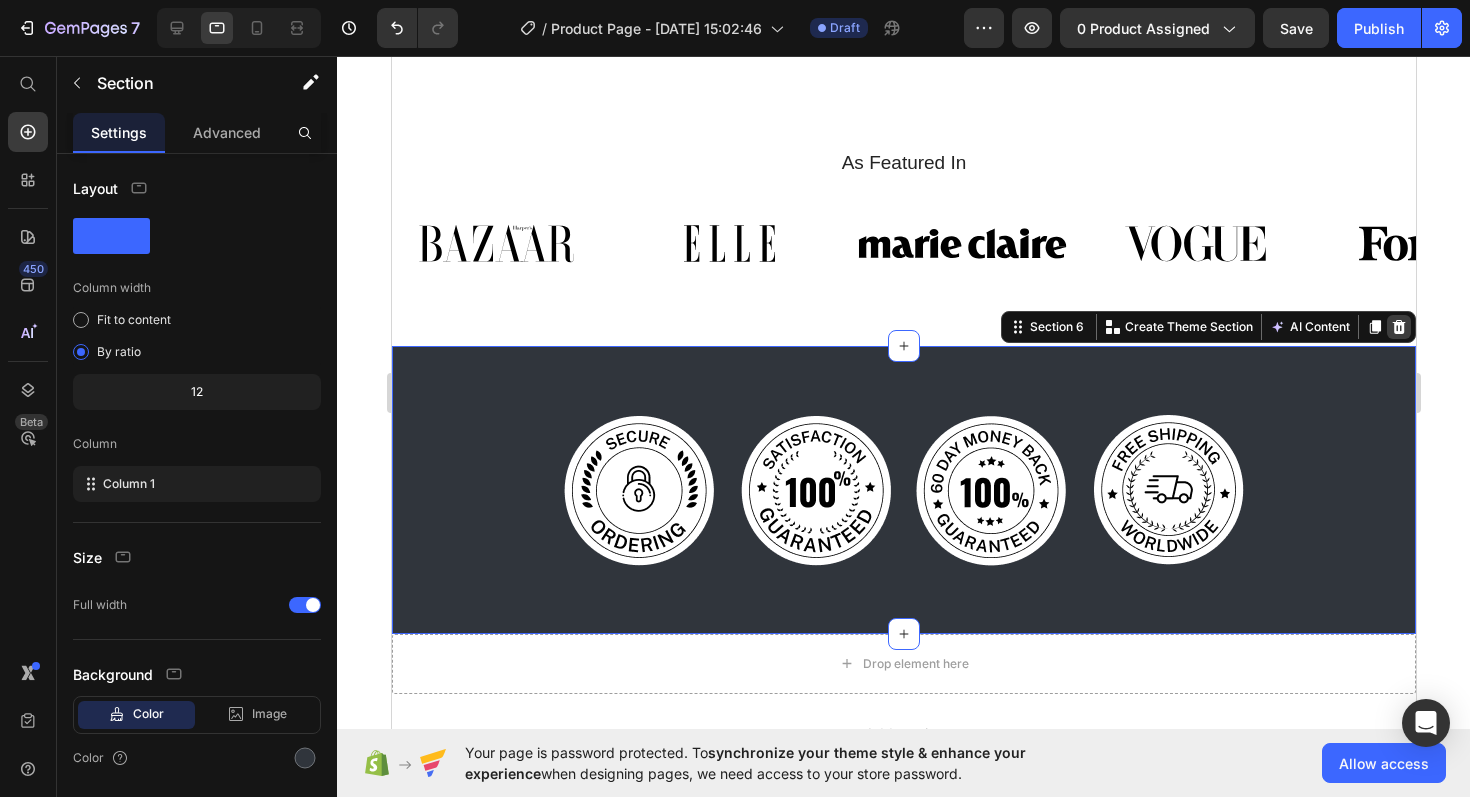 click 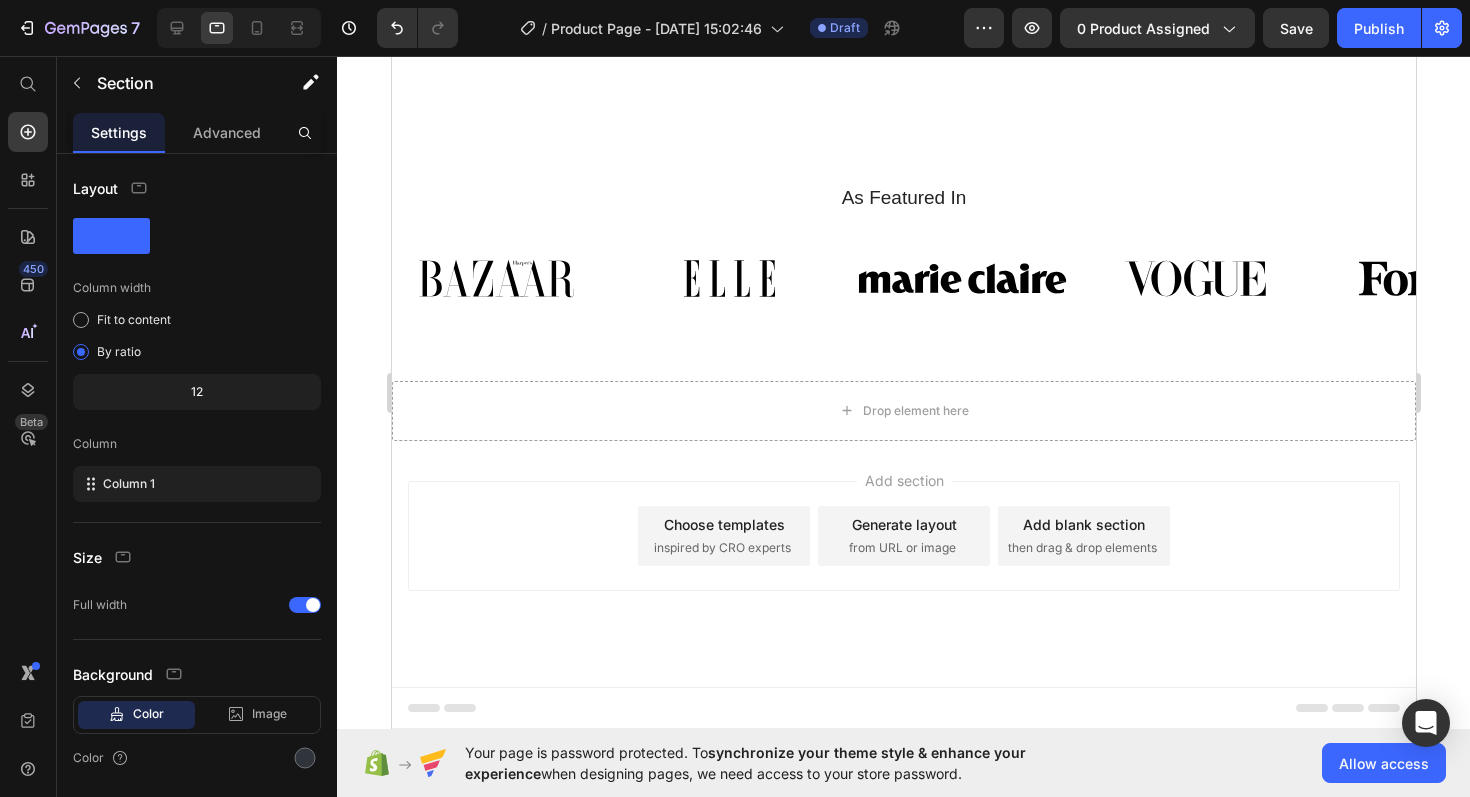 scroll, scrollTop: 2928, scrollLeft: 0, axis: vertical 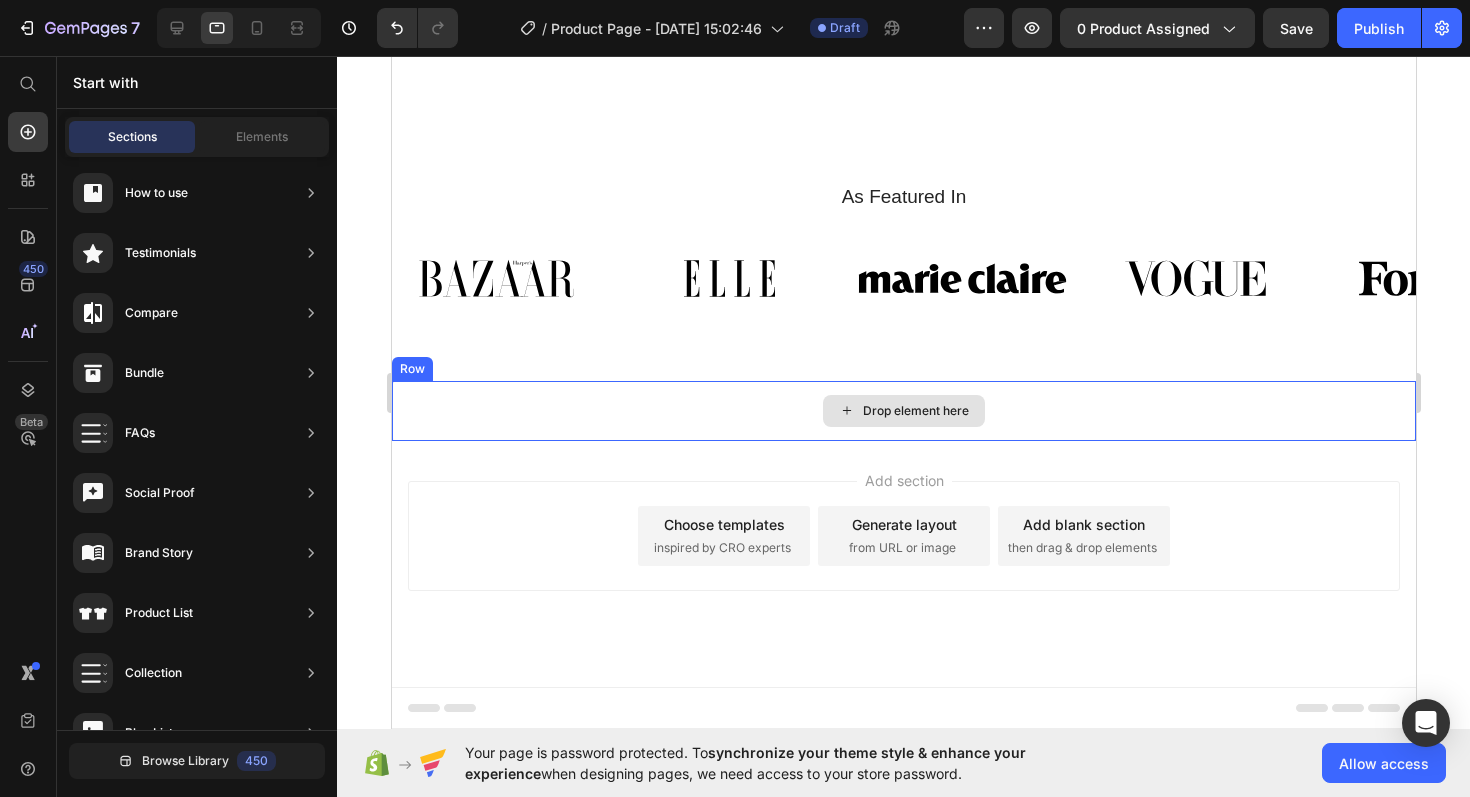 drag, startPoint x: 551, startPoint y: 370, endPoint x: 705, endPoint y: 411, distance: 159.36436 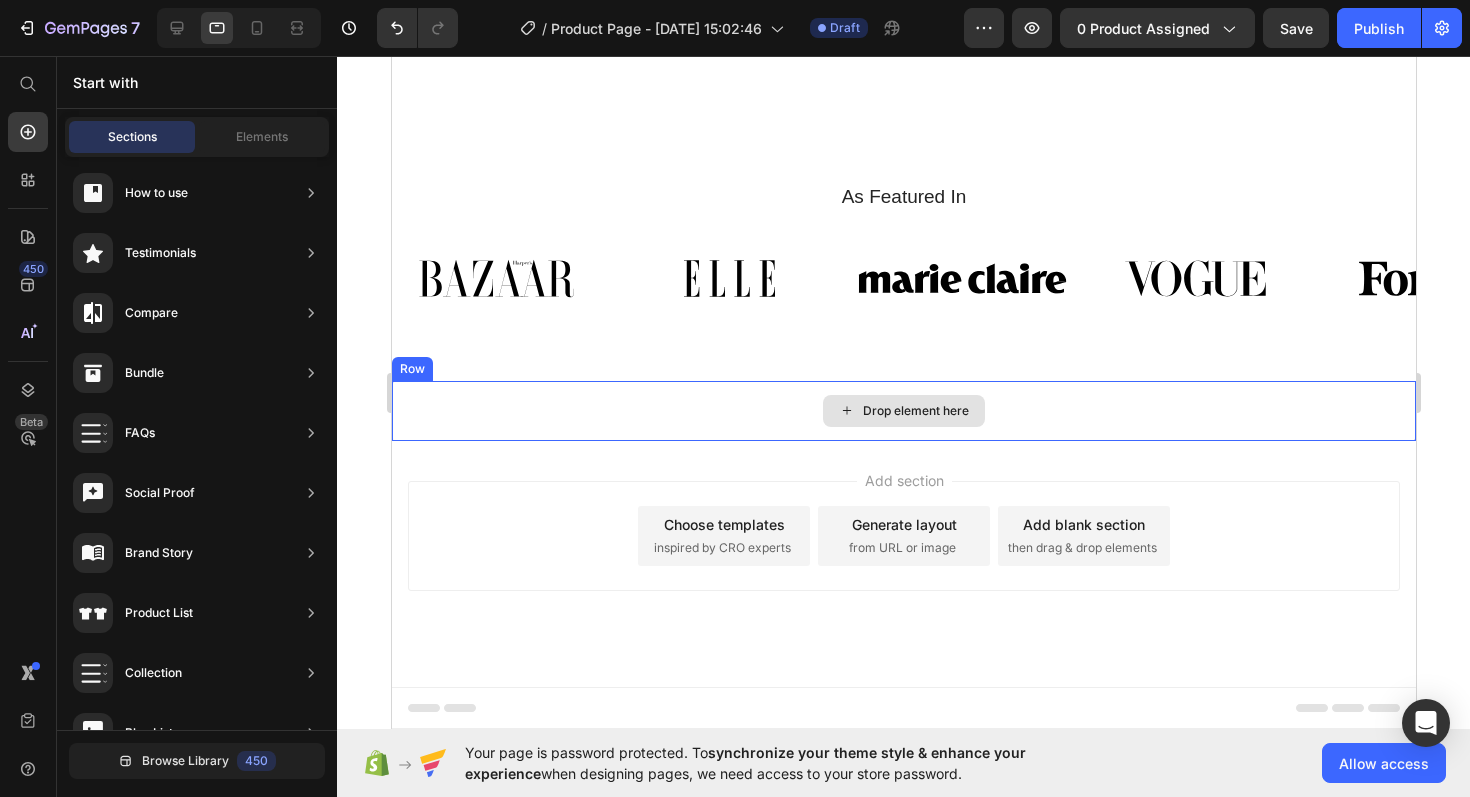 drag, startPoint x: 569, startPoint y: 376, endPoint x: 501, endPoint y: 373, distance: 68.06615 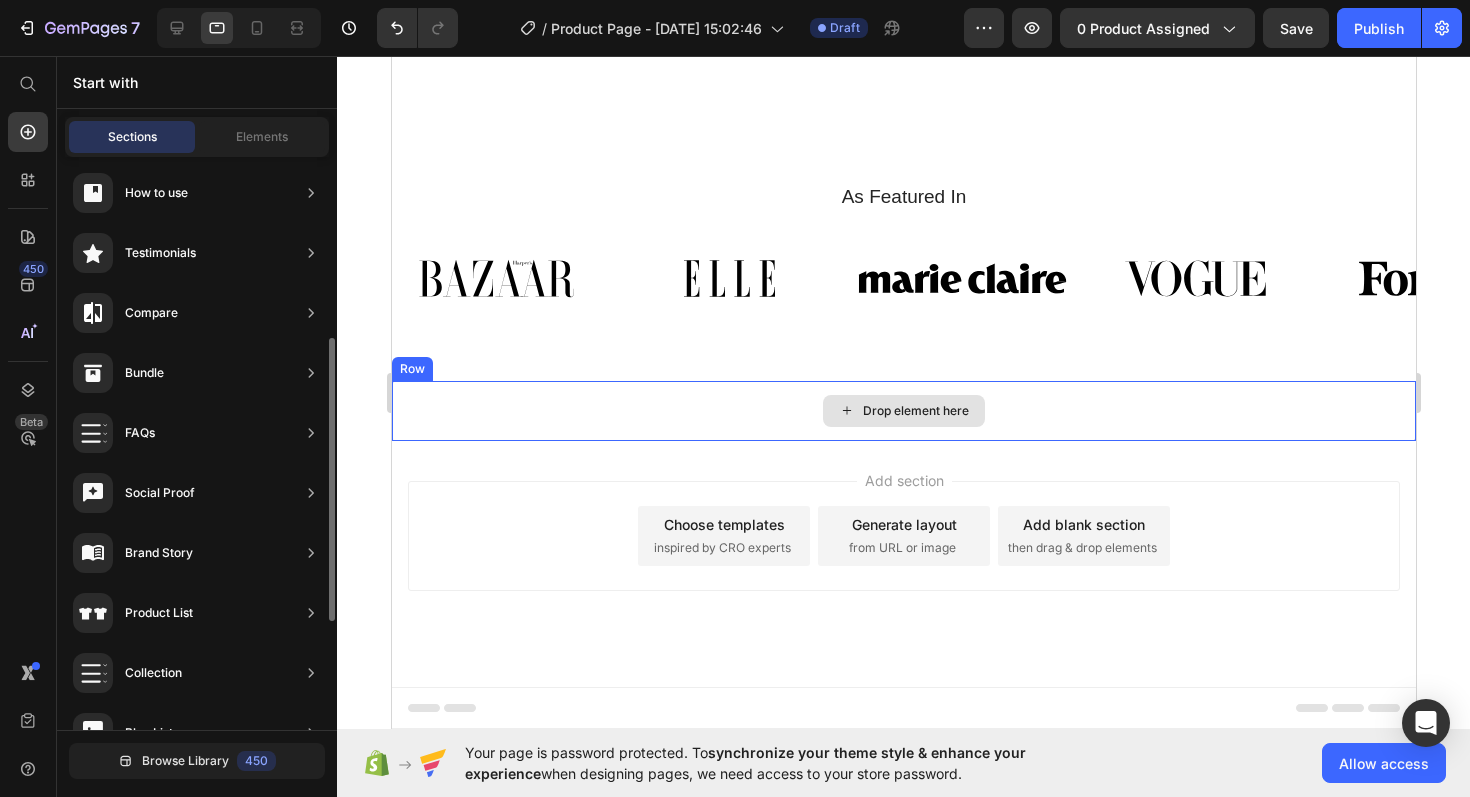drag, startPoint x: 177, startPoint y: 308, endPoint x: 249, endPoint y: 300, distance: 72.443085 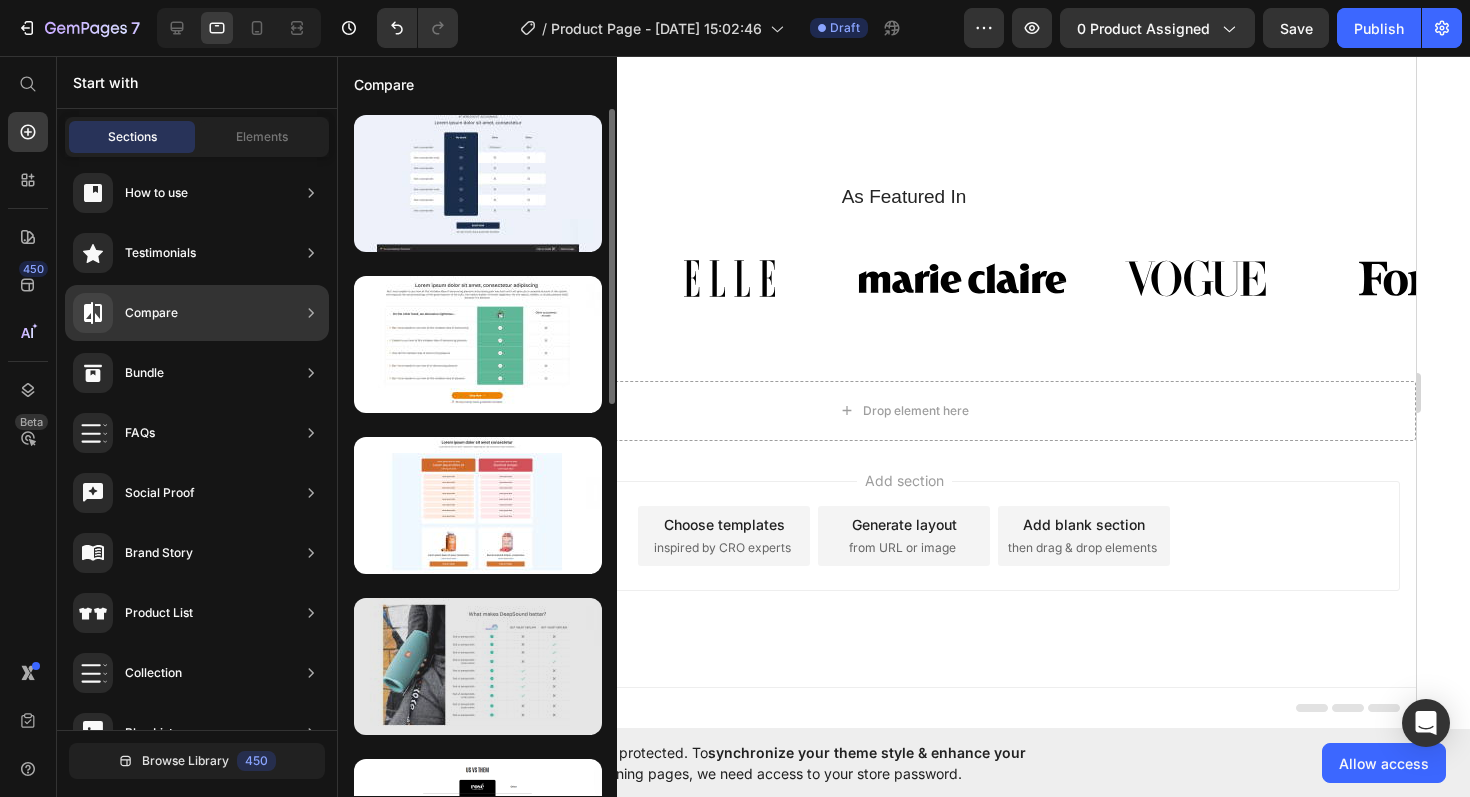 drag, startPoint x: 231, startPoint y: 300, endPoint x: 423, endPoint y: 663, distance: 410.64948 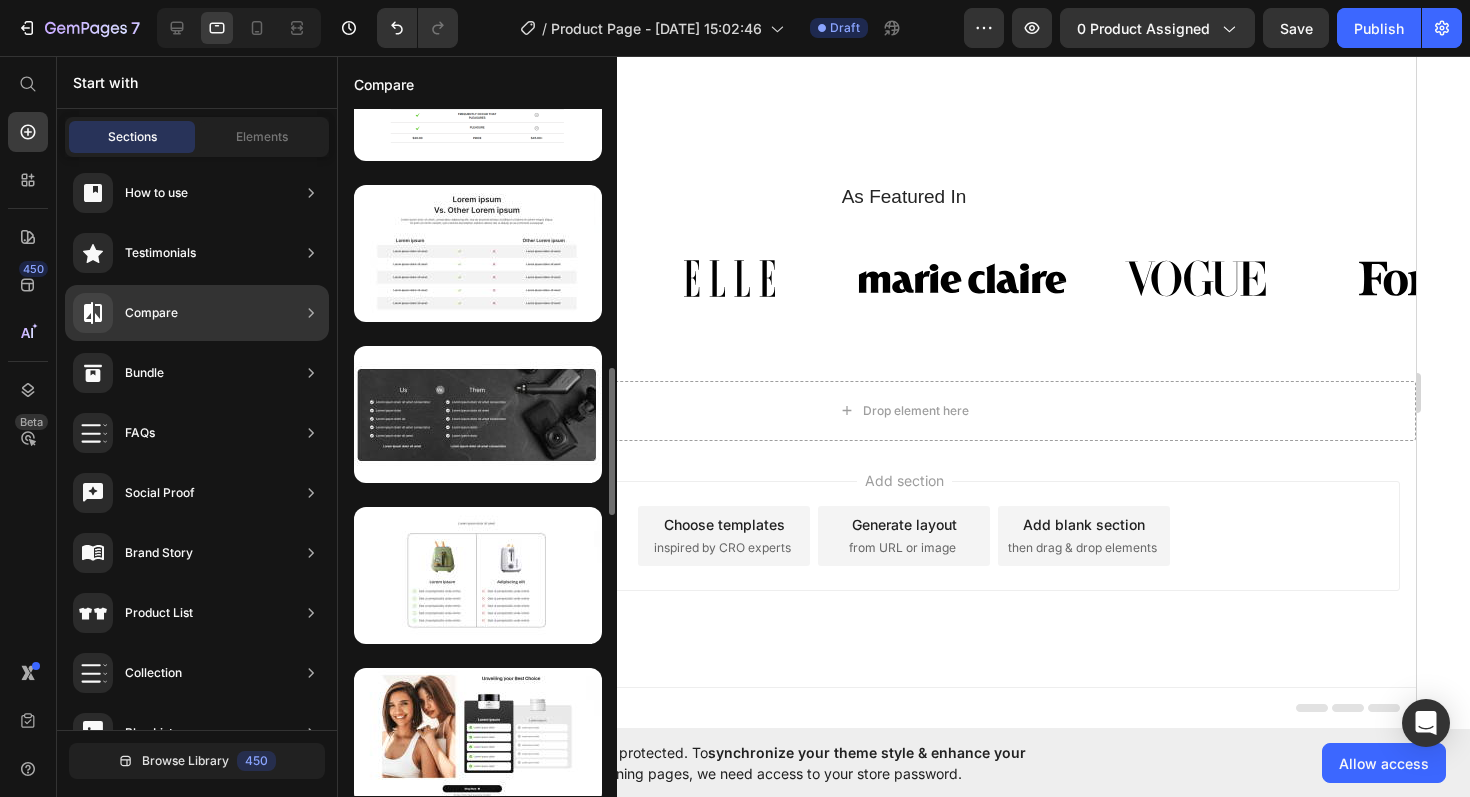 scroll, scrollTop: 1221, scrollLeft: 0, axis: vertical 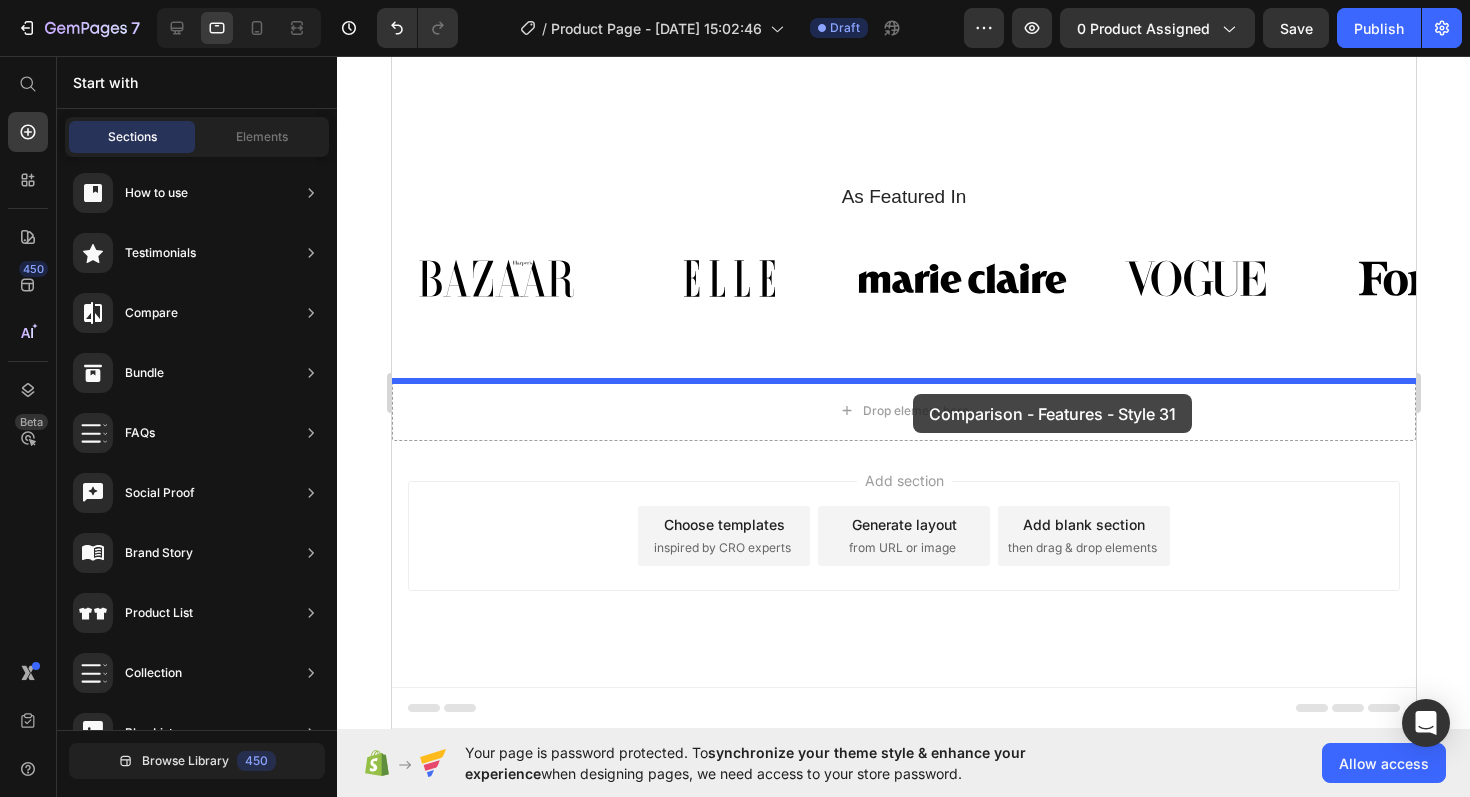 drag, startPoint x: 817, startPoint y: 483, endPoint x: 910, endPoint y: 390, distance: 131.52187 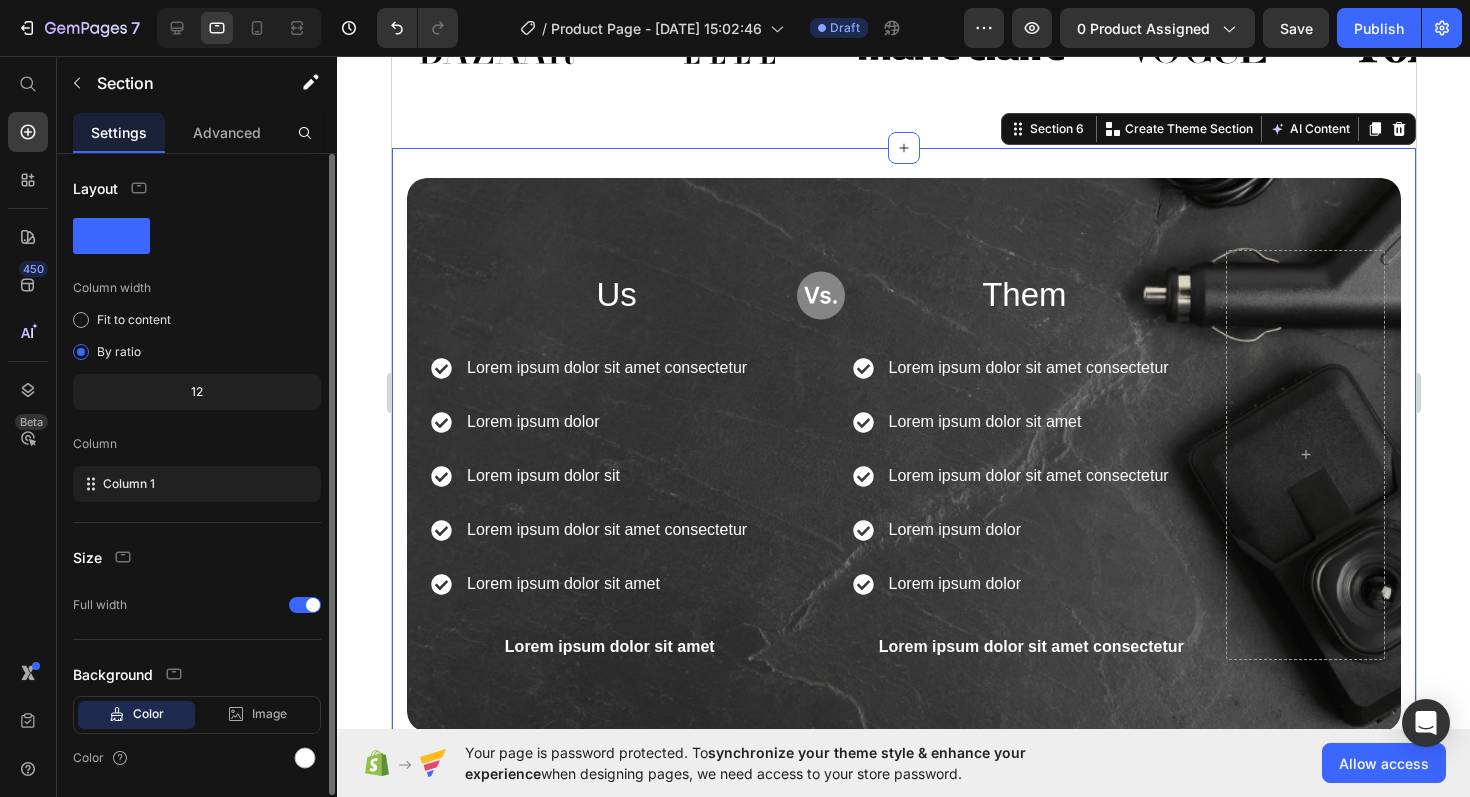 scroll, scrollTop: 2916, scrollLeft: 0, axis: vertical 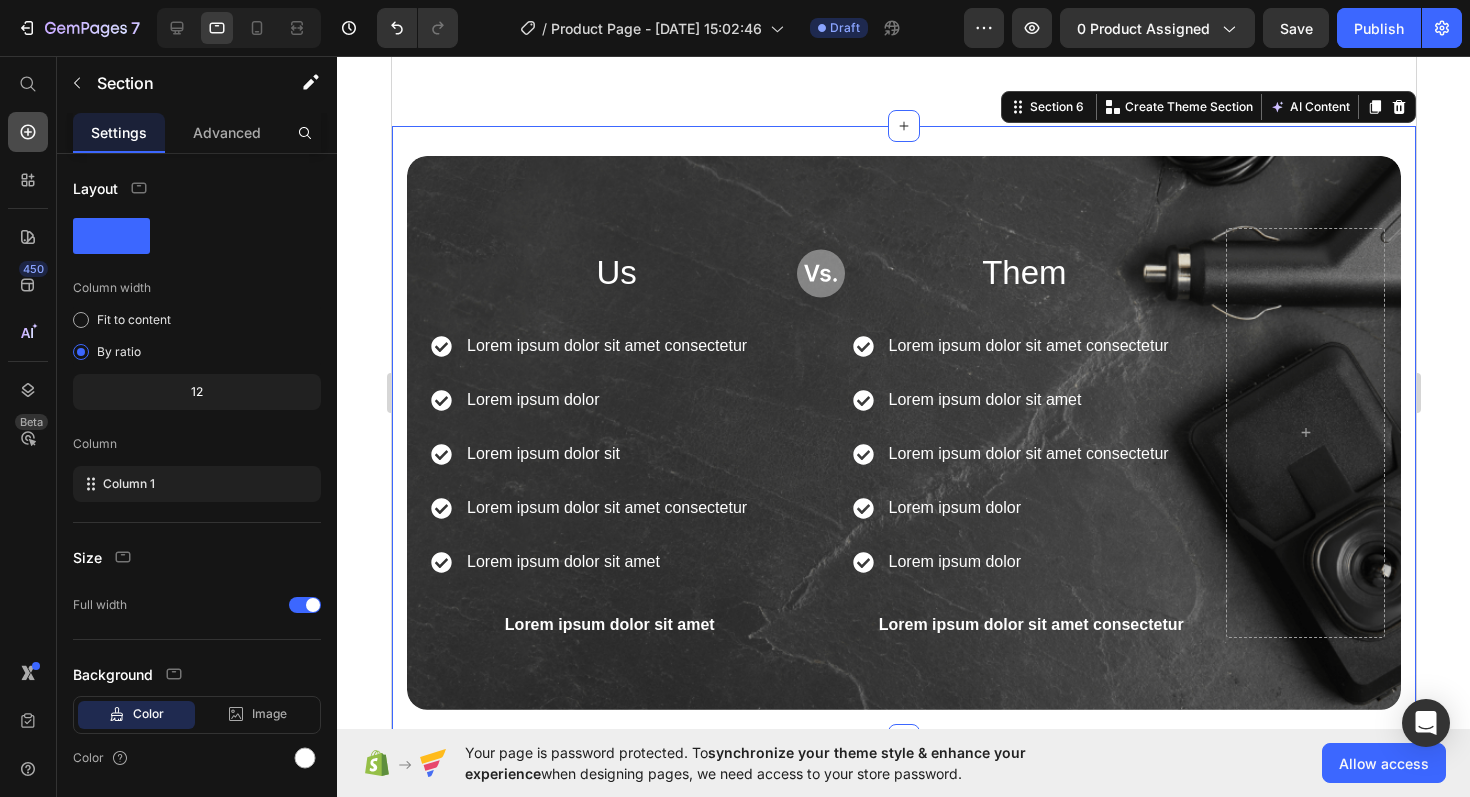 click 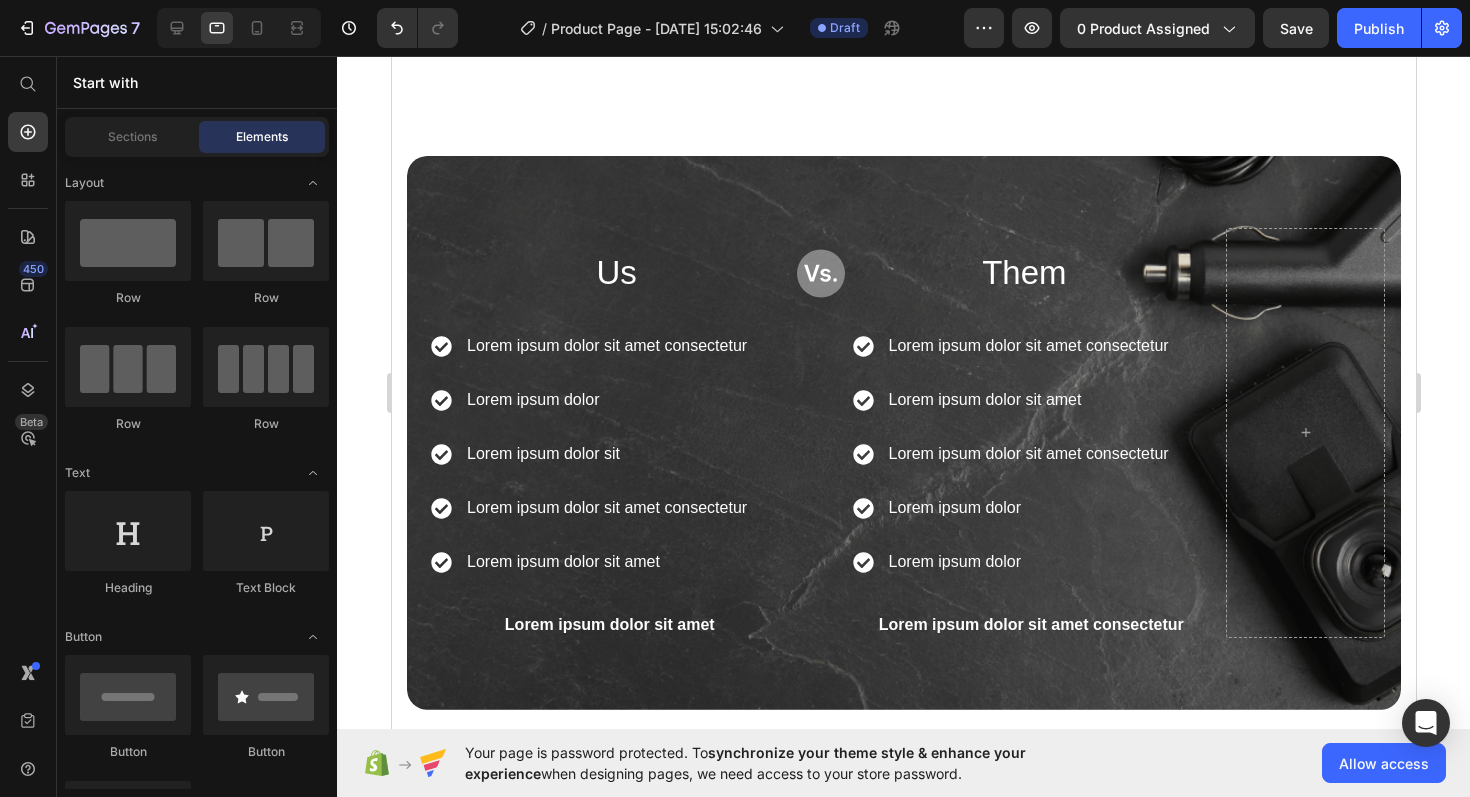 click on "Layout
Row
Row
Row
Row Text
Heading
Text Block Button
Button
Button
Sticky Back to top Media
Image
Image
Video
Video Banner" at bounding box center [197, 3249] 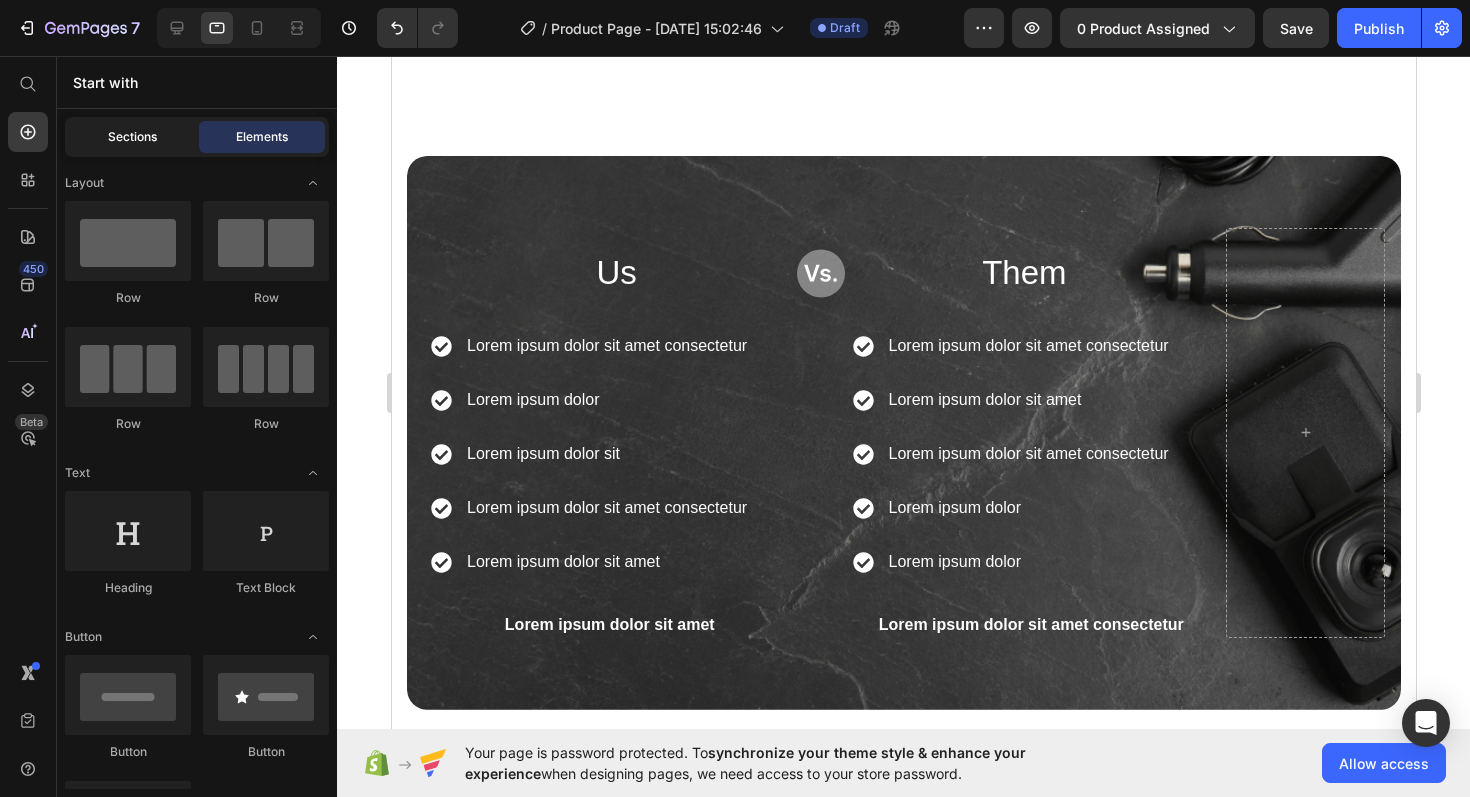 click on "Sections" 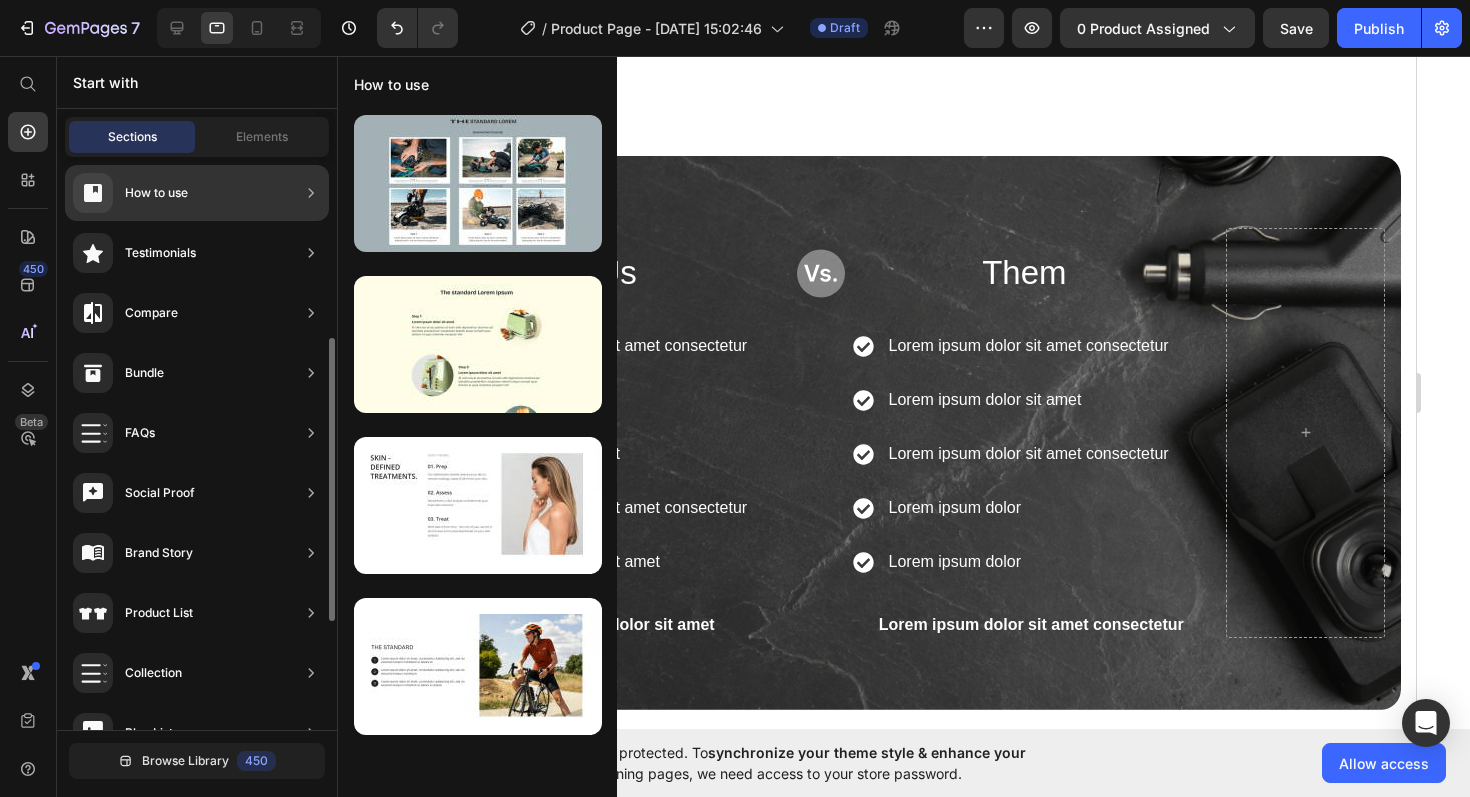 scroll, scrollTop: 0, scrollLeft: 0, axis: both 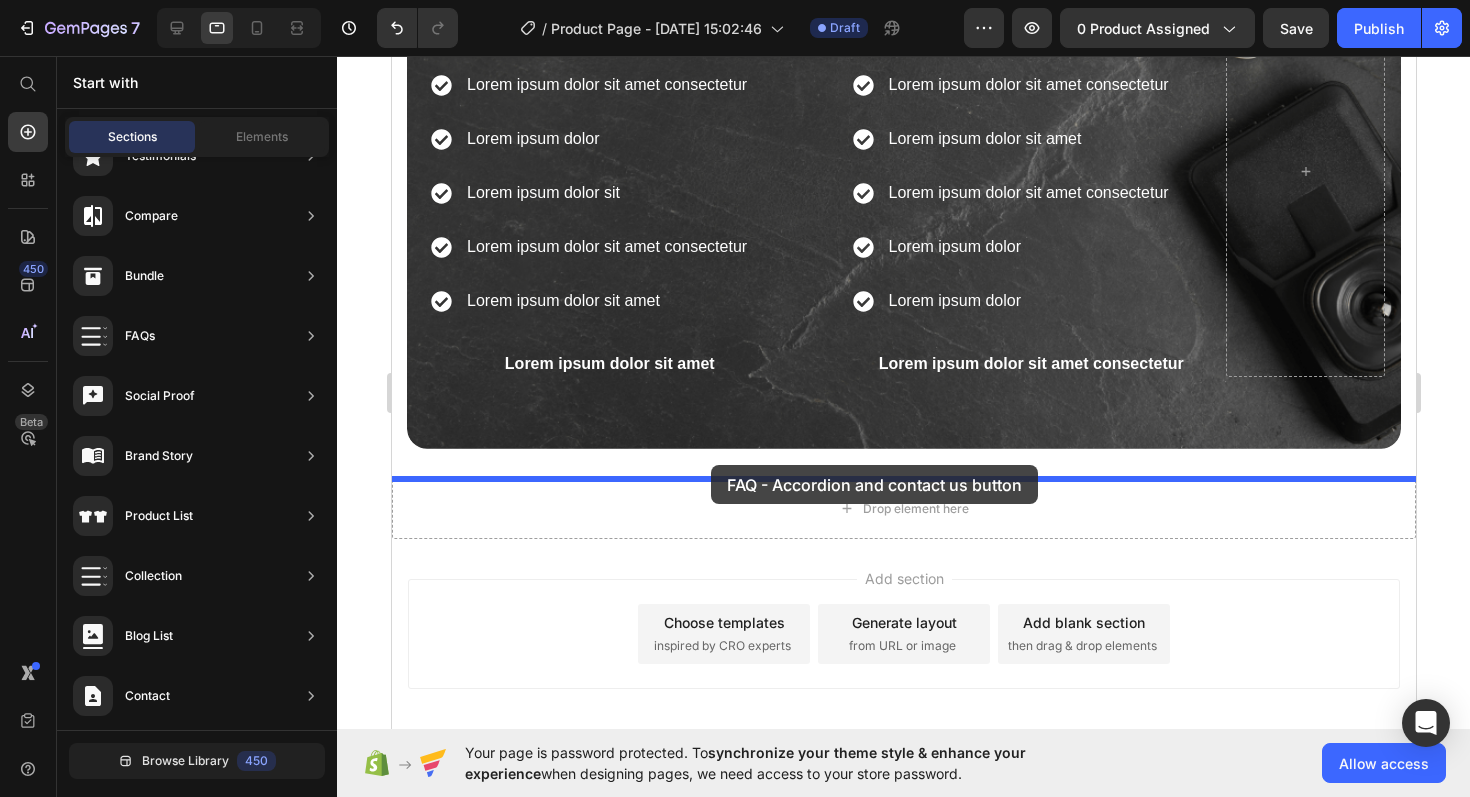 drag, startPoint x: 871, startPoint y: 295, endPoint x: 710, endPoint y: 465, distance: 234.13885 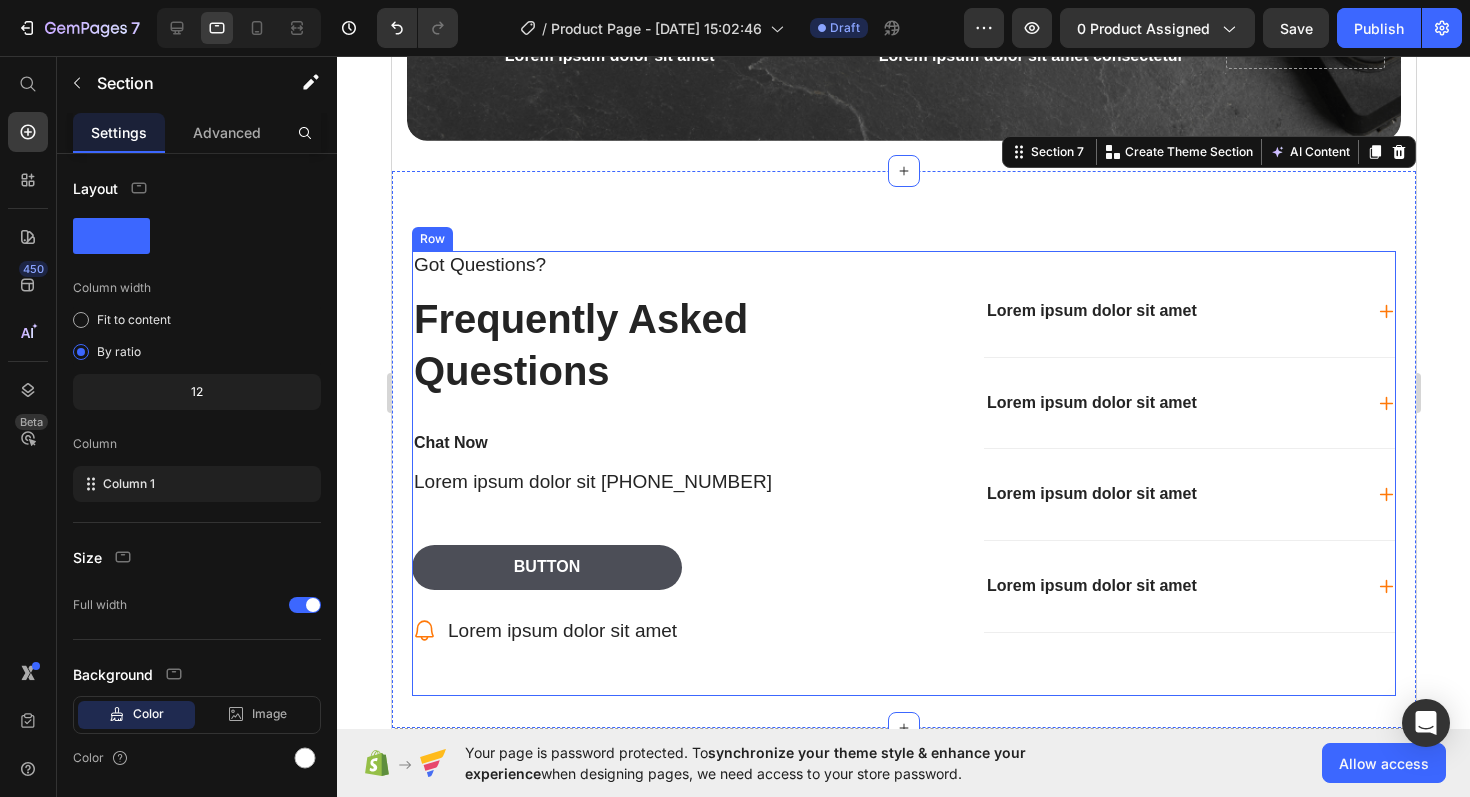 scroll, scrollTop: 3529, scrollLeft: 0, axis: vertical 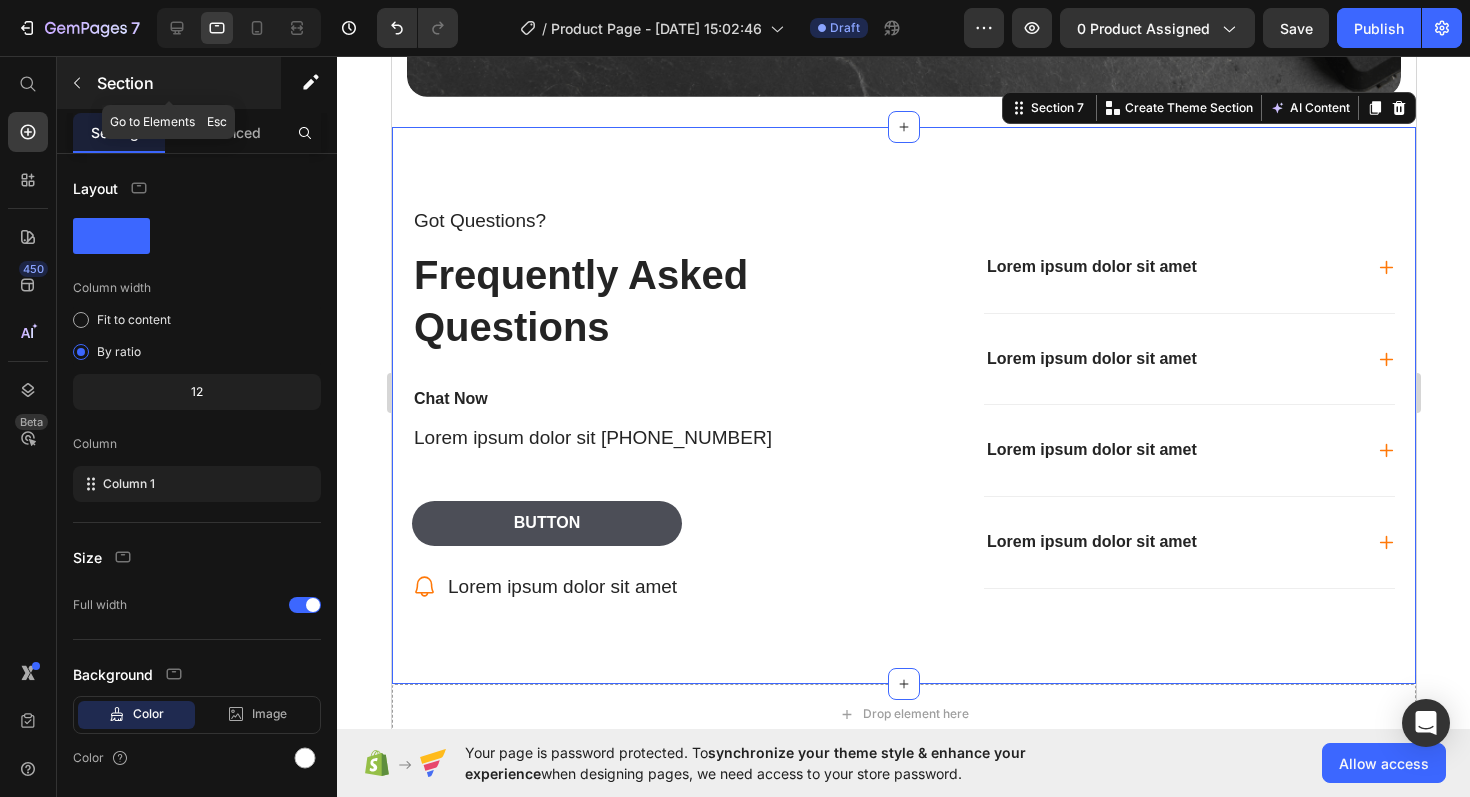 click 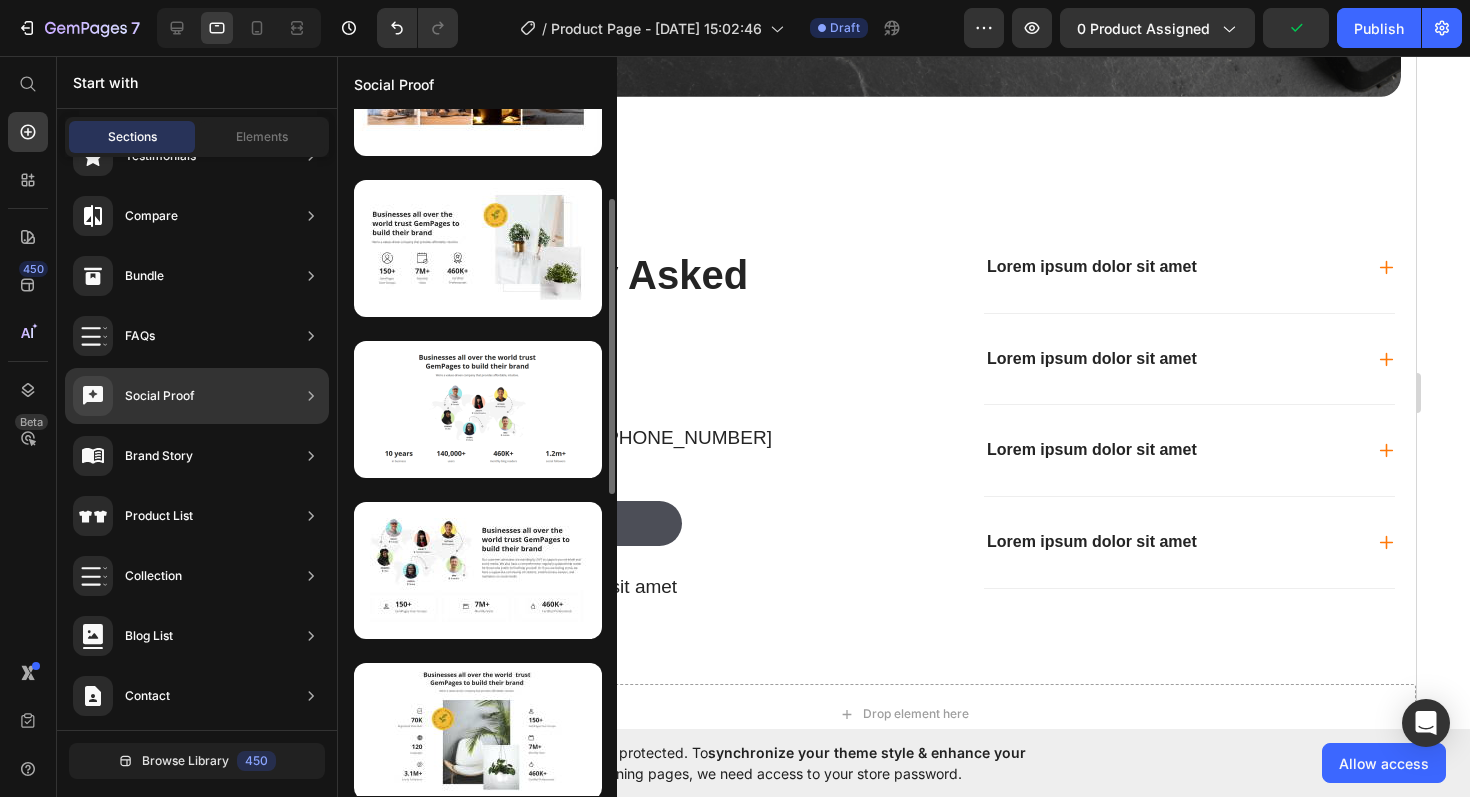 scroll, scrollTop: 223, scrollLeft: 0, axis: vertical 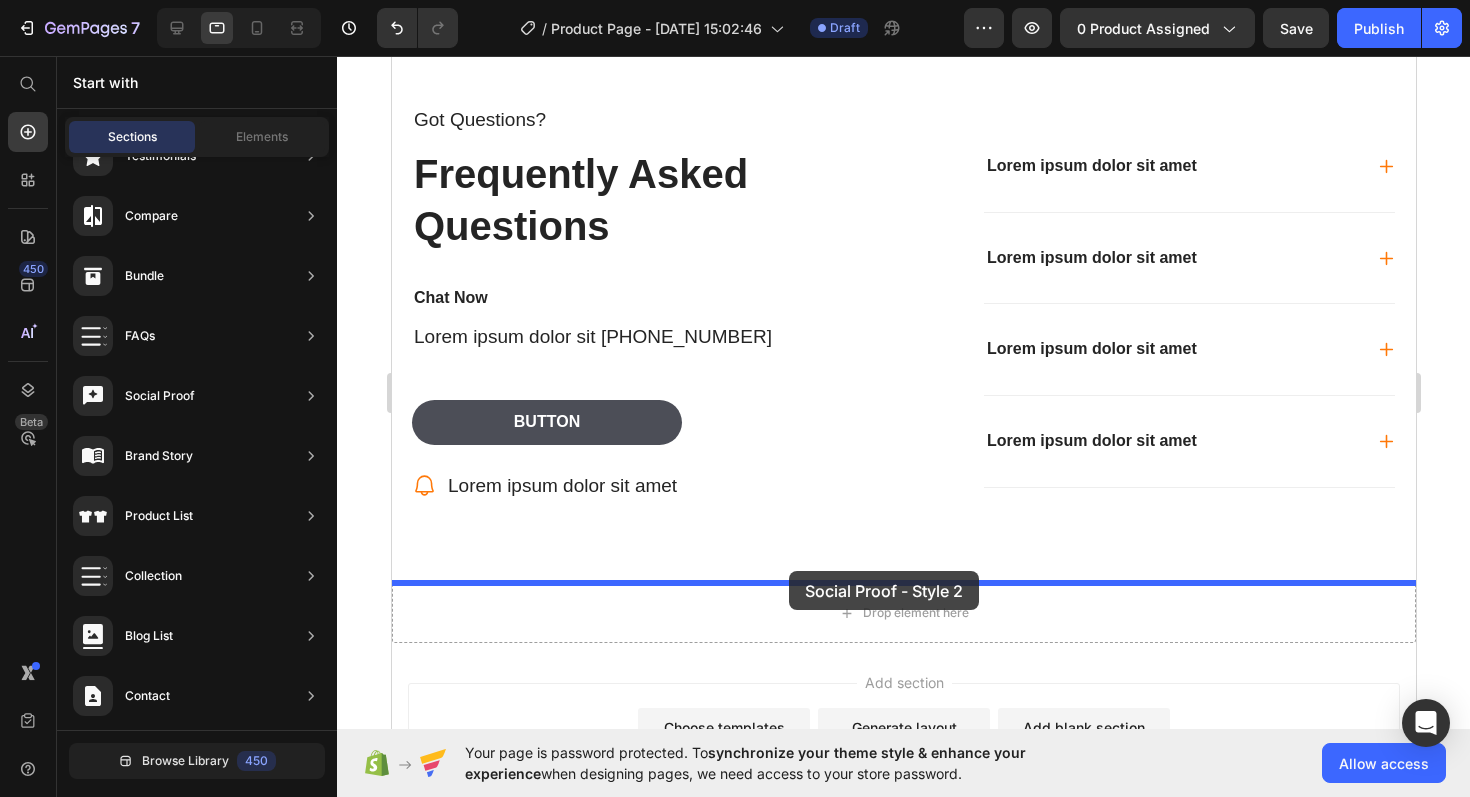 drag, startPoint x: 879, startPoint y: 384, endPoint x: 787, endPoint y: 572, distance: 209.3036 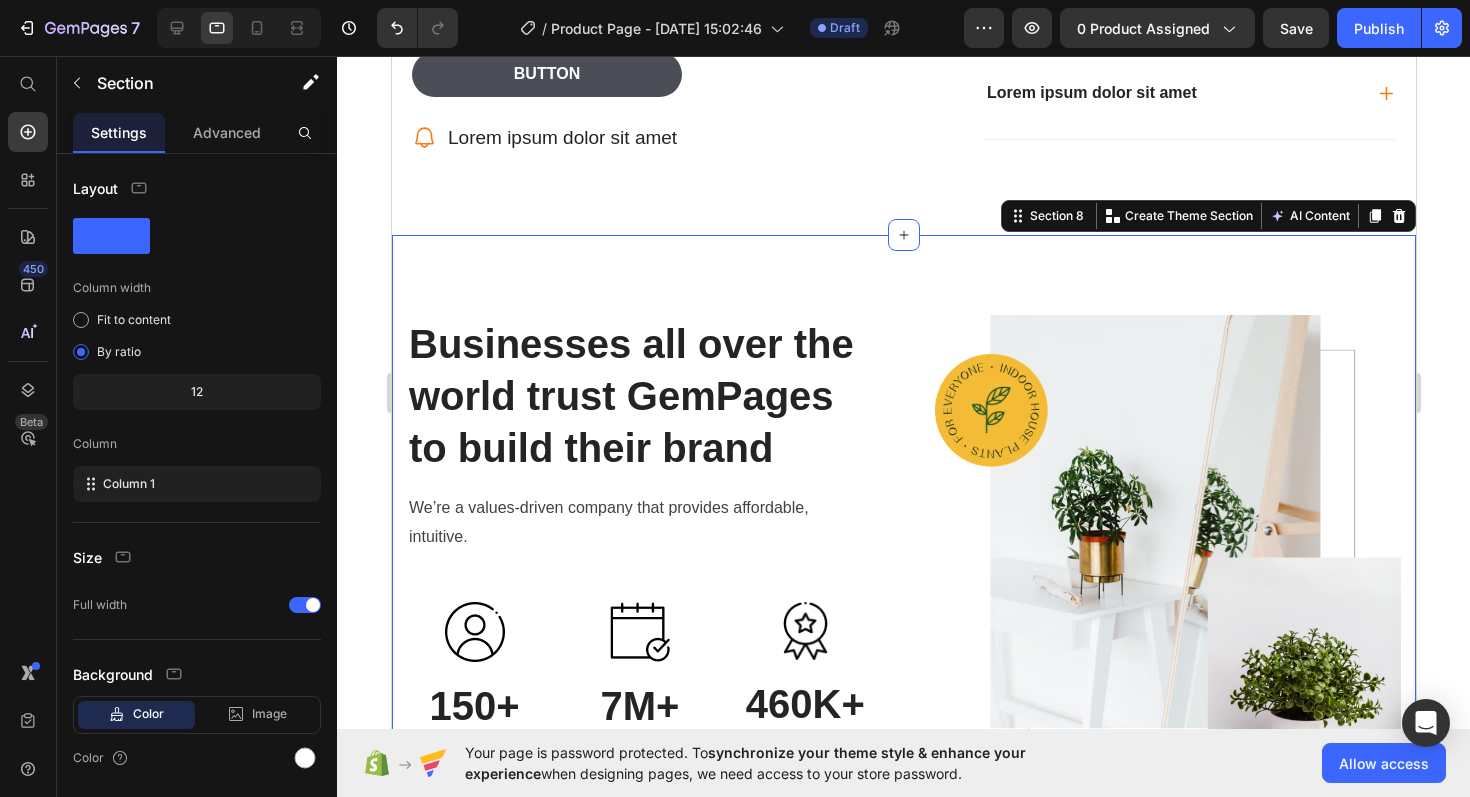 scroll, scrollTop: 4087, scrollLeft: 0, axis: vertical 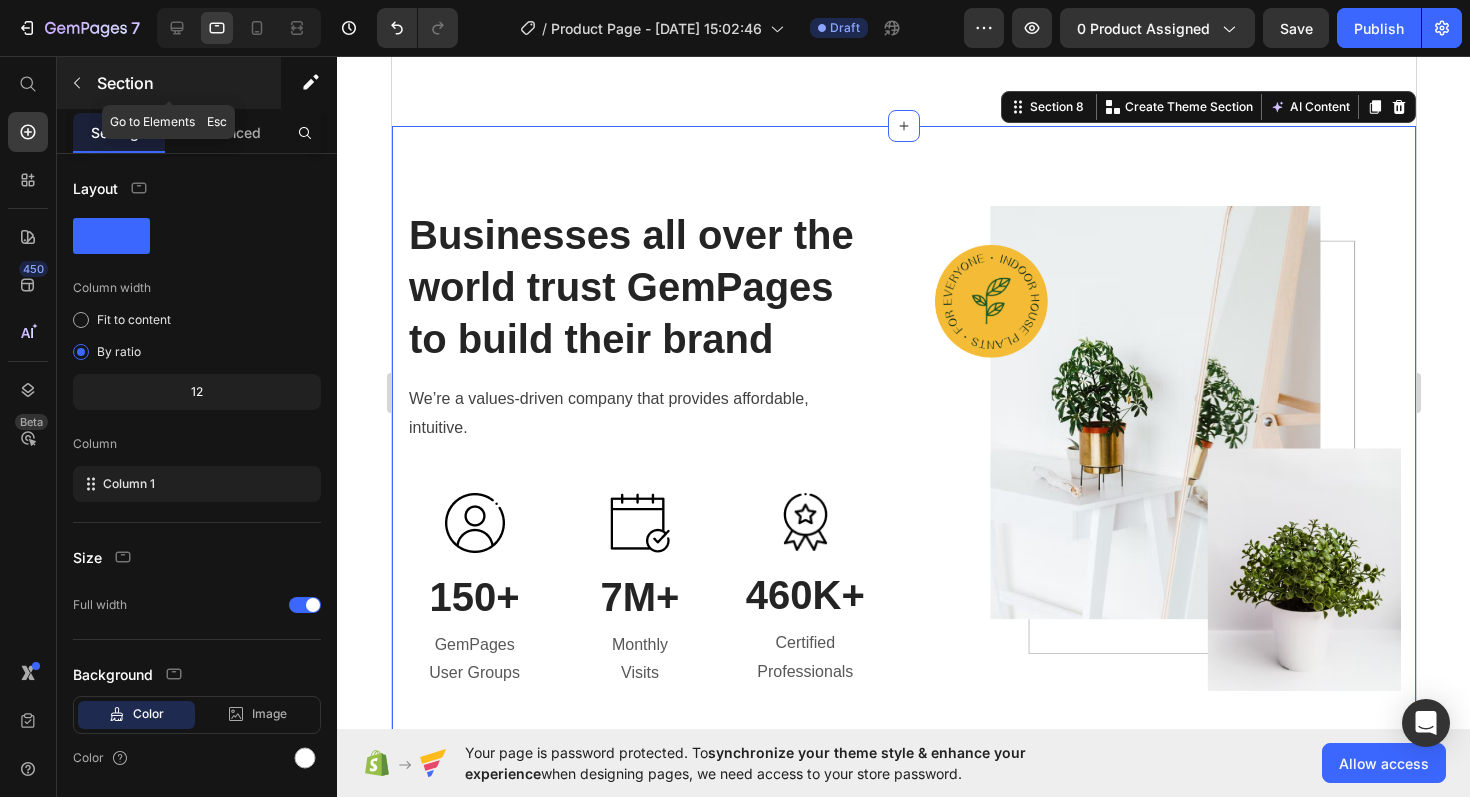 click at bounding box center (77, 83) 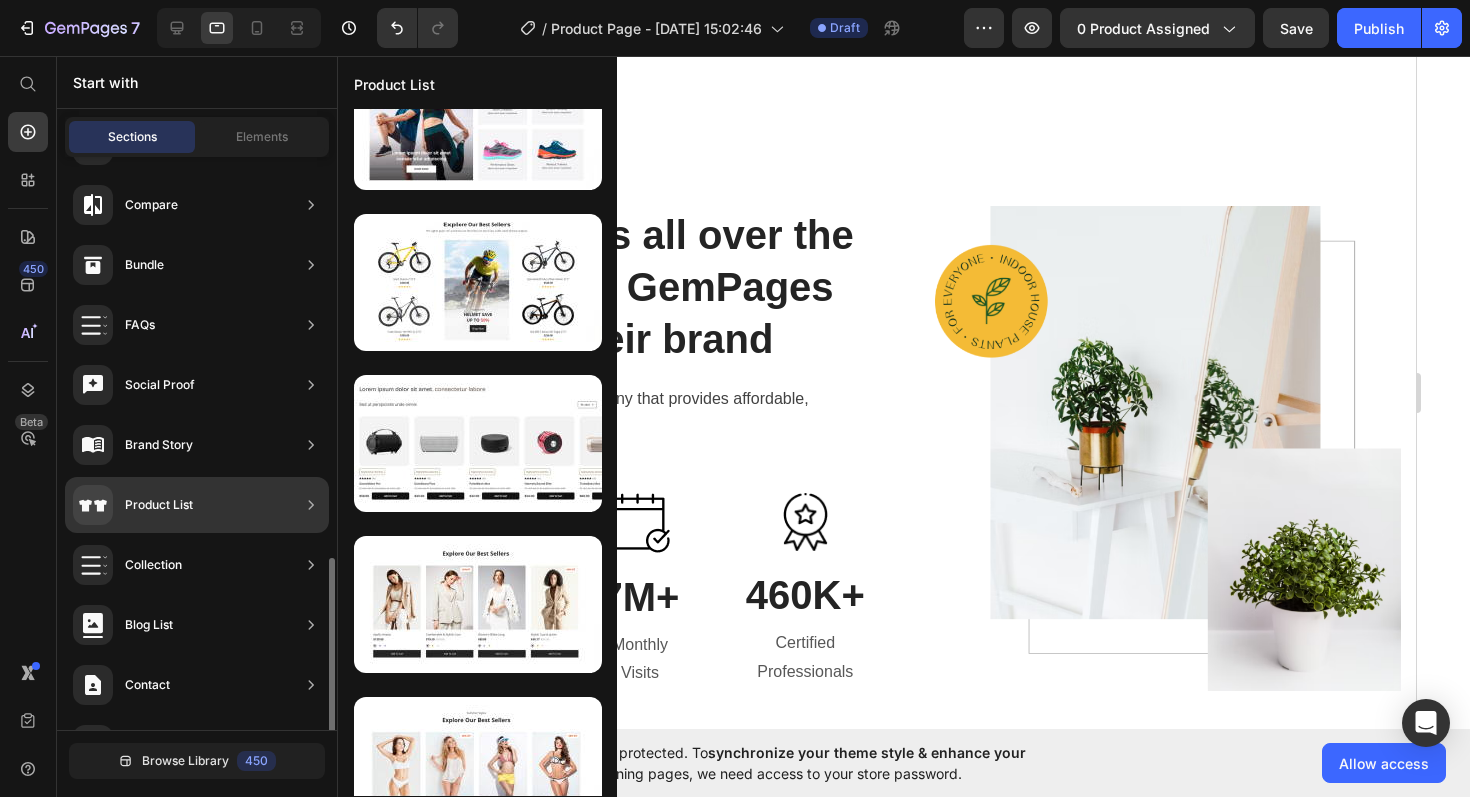 scroll, scrollTop: 587, scrollLeft: 0, axis: vertical 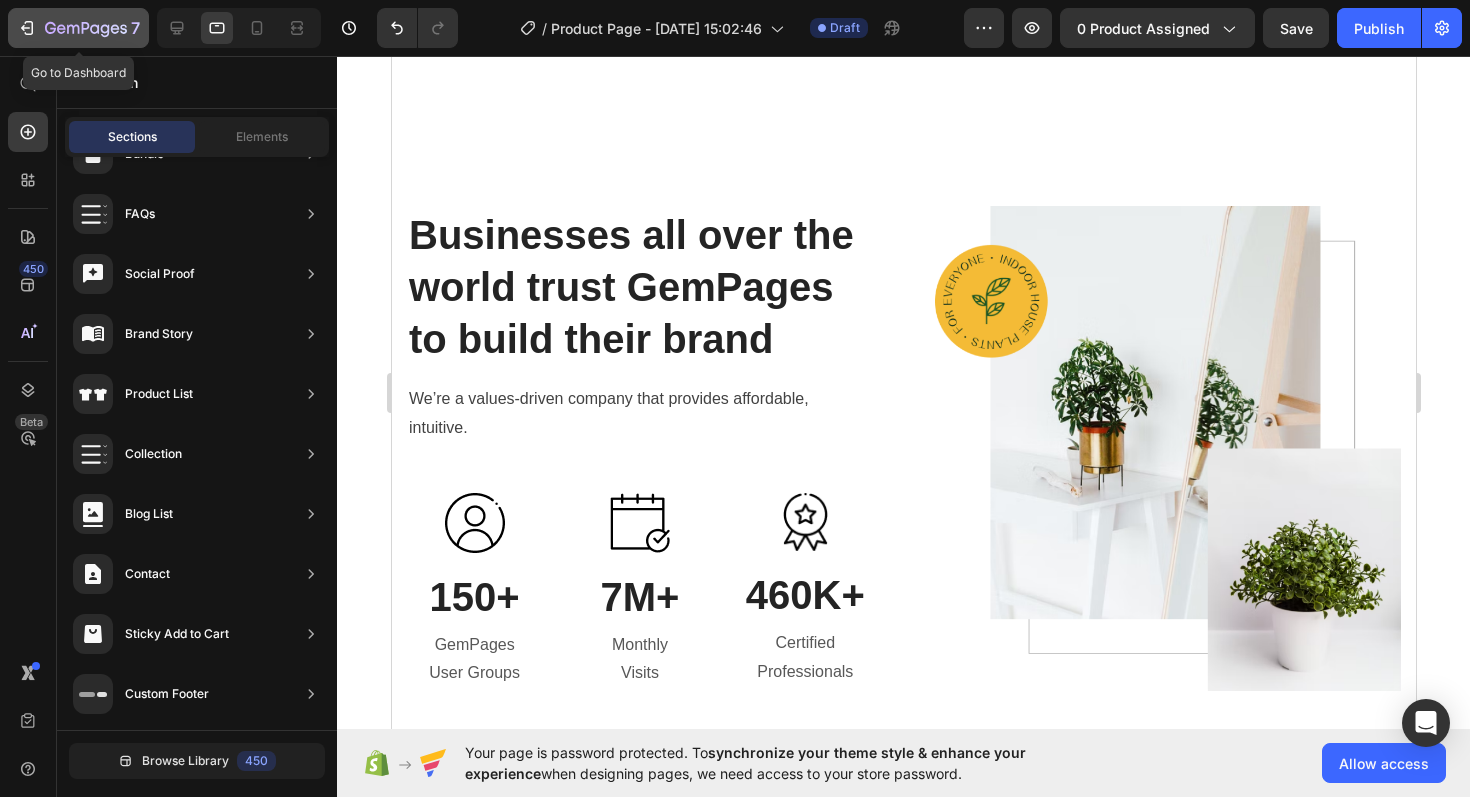 click 